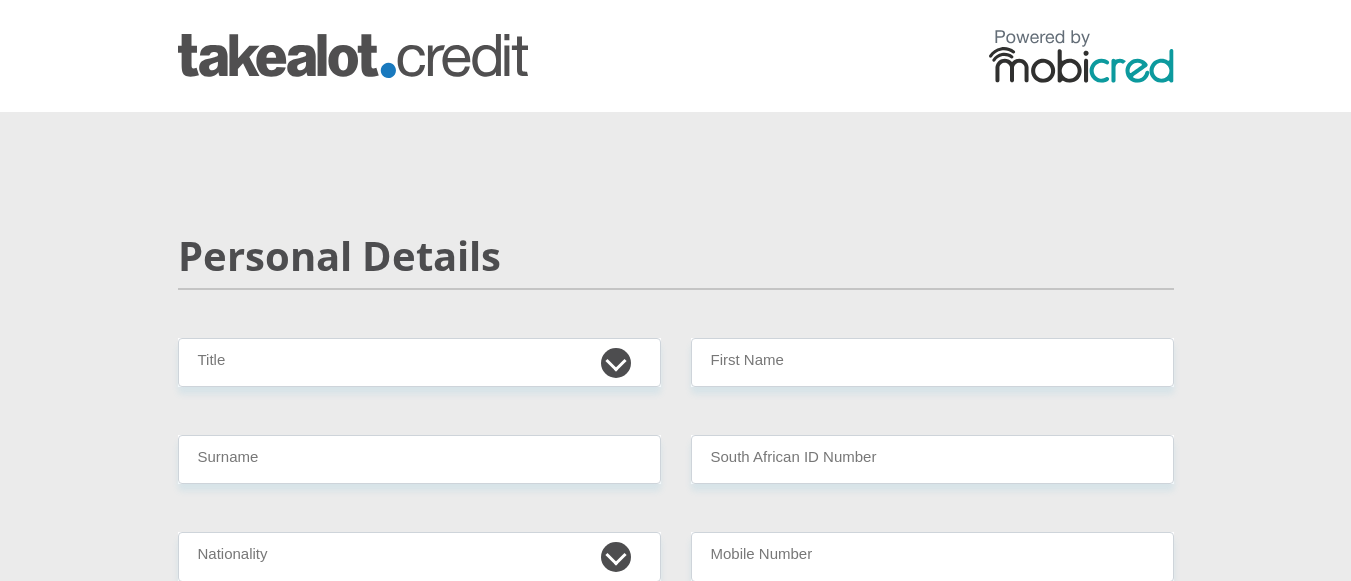 scroll, scrollTop: 0, scrollLeft: 0, axis: both 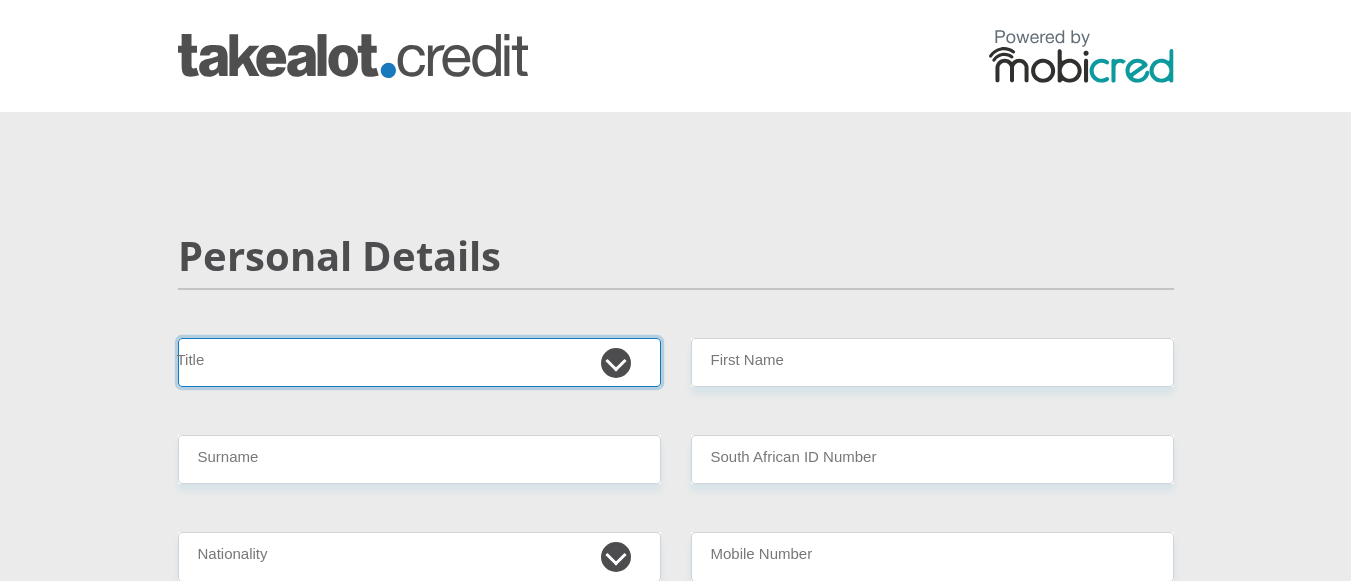 click on "Mr
Ms
Mrs
Dr
Other" at bounding box center (419, 362) 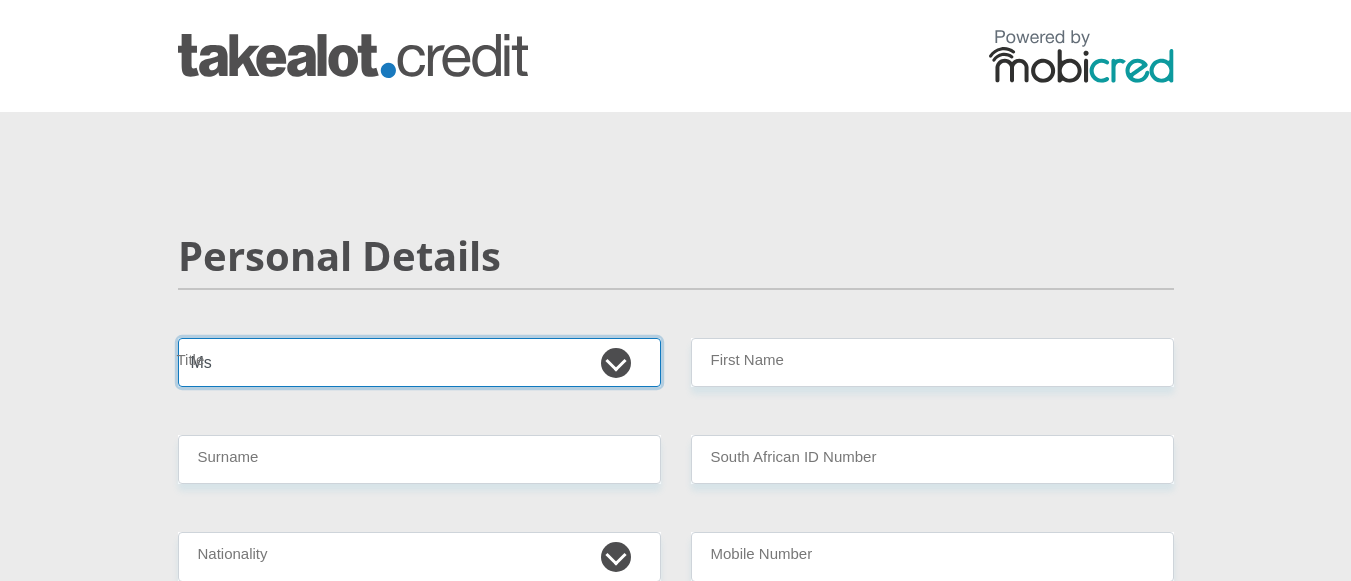 click on "Mr
Ms
Mrs
Dr
Other" at bounding box center (419, 362) 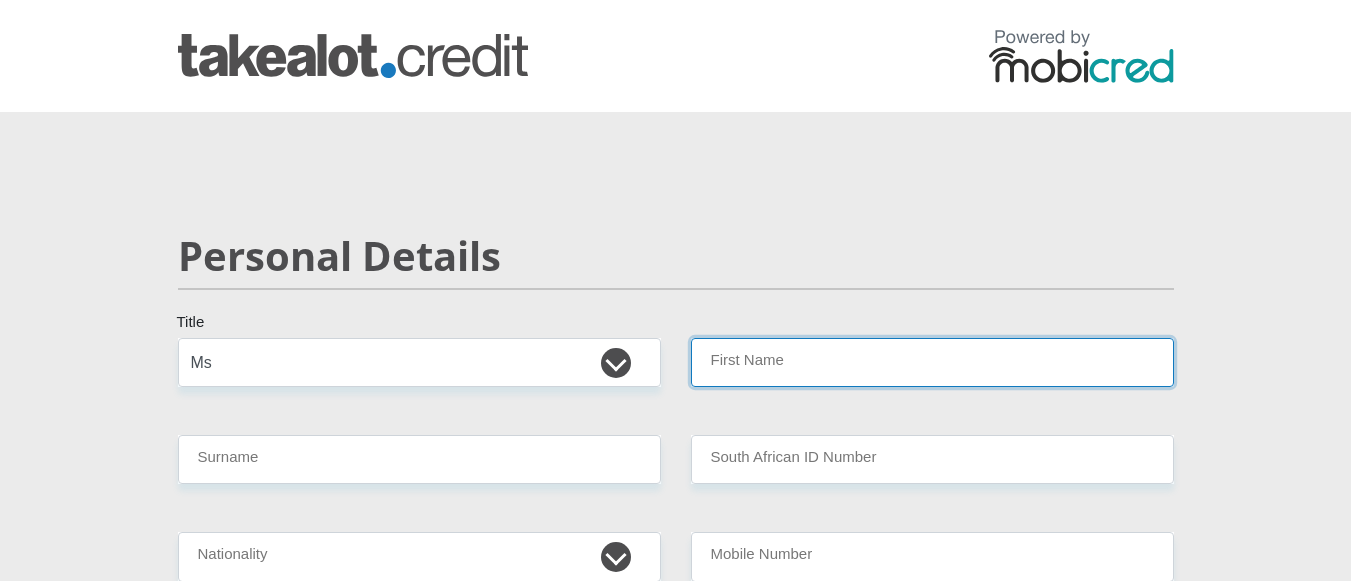 click on "First Name" at bounding box center [932, 362] 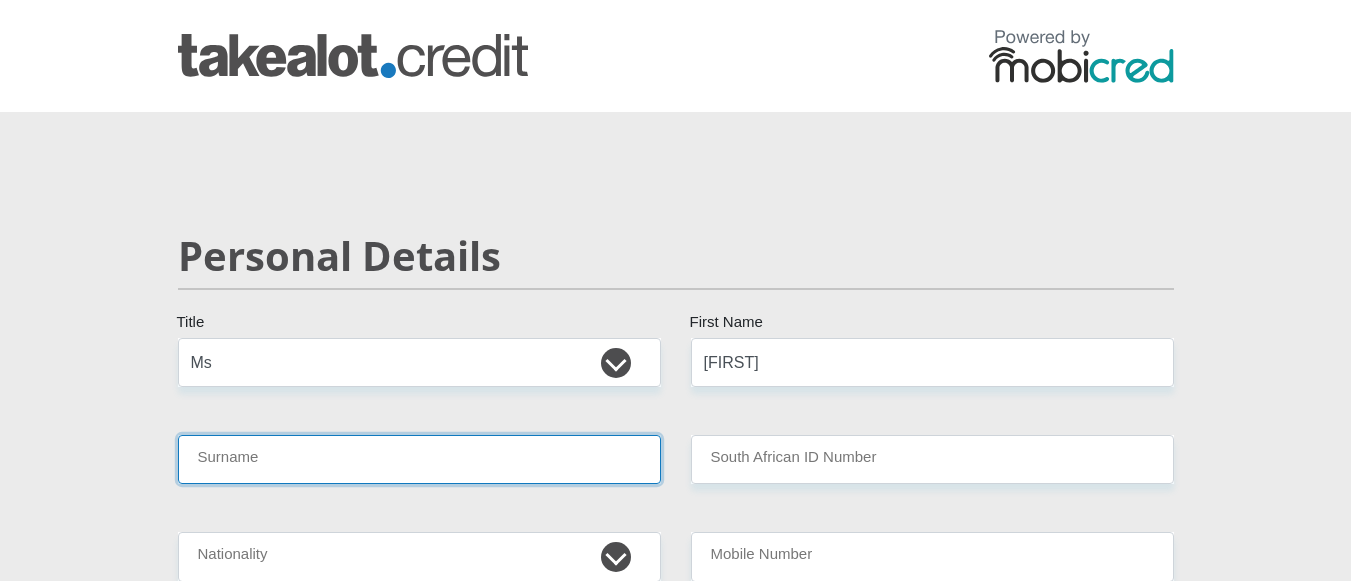 type on "[LAST]" 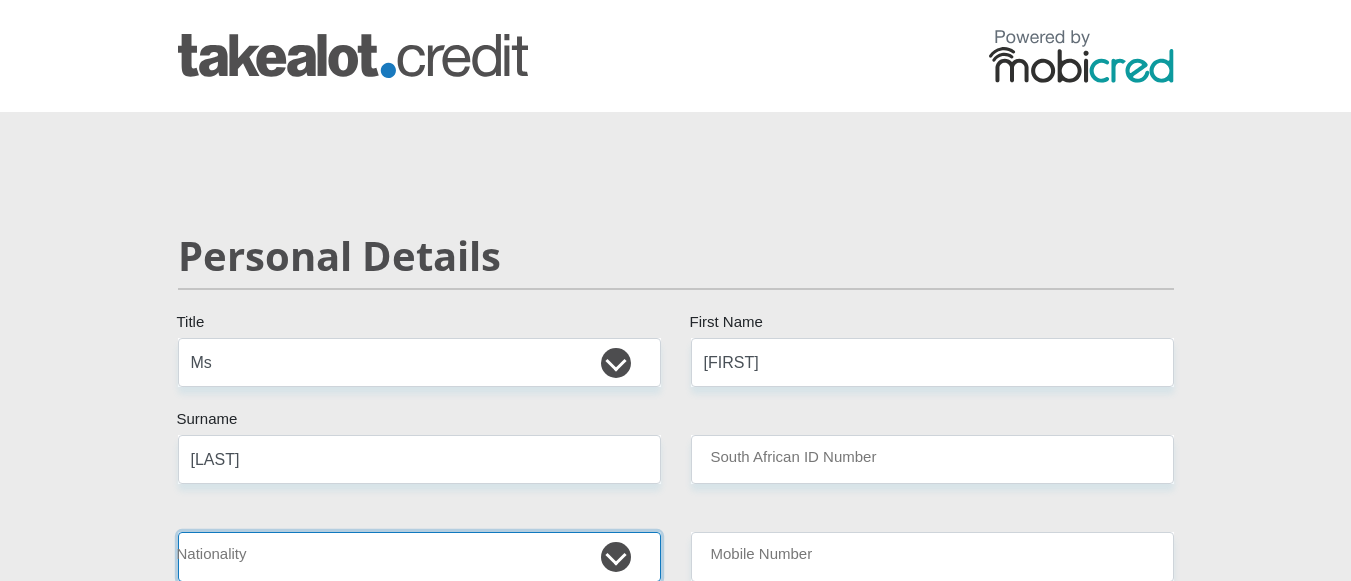 select on "ZAF" 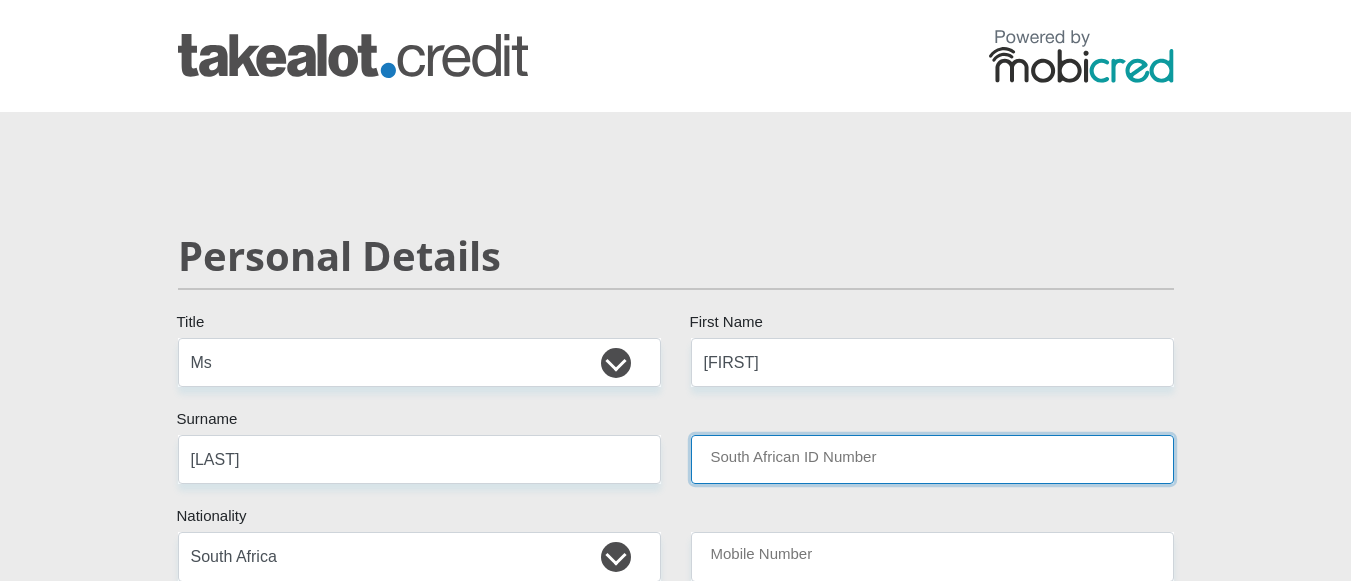 click on "South African ID Number" at bounding box center (932, 459) 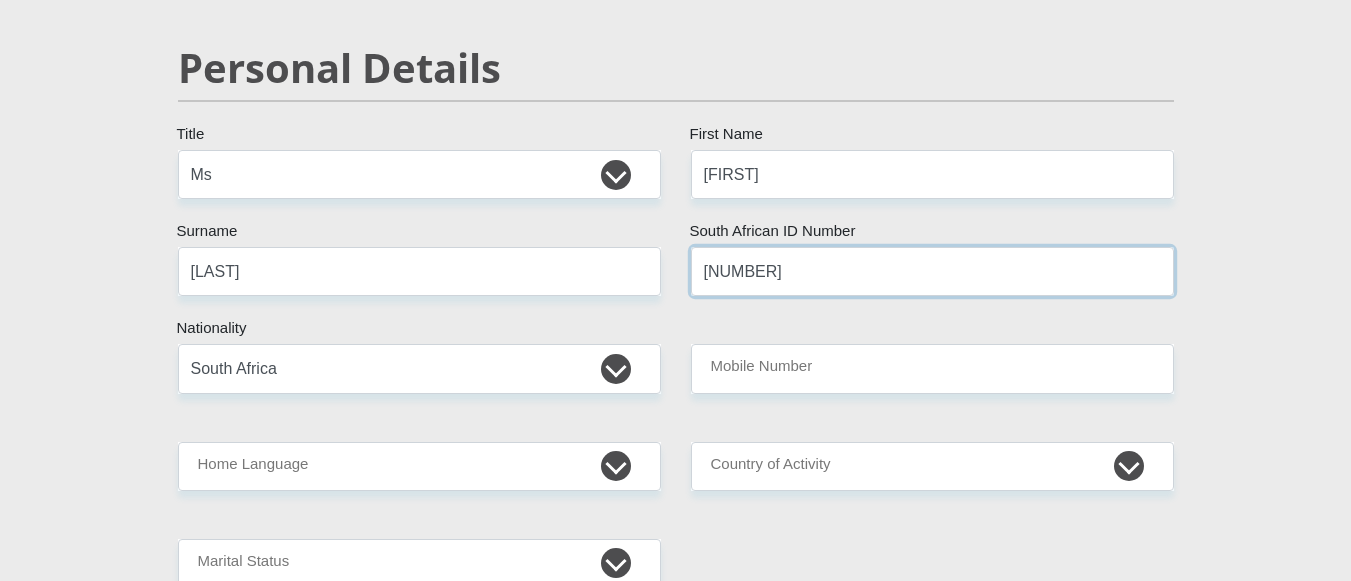 scroll, scrollTop: 400, scrollLeft: 0, axis: vertical 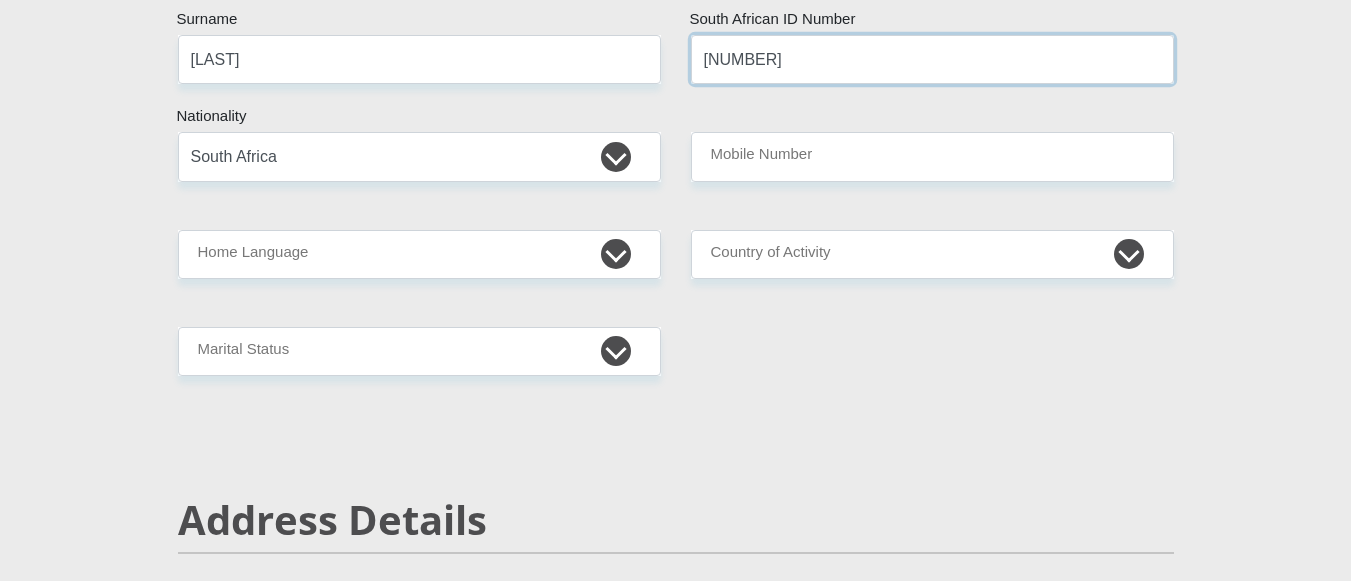 type on "[NUMBER]" 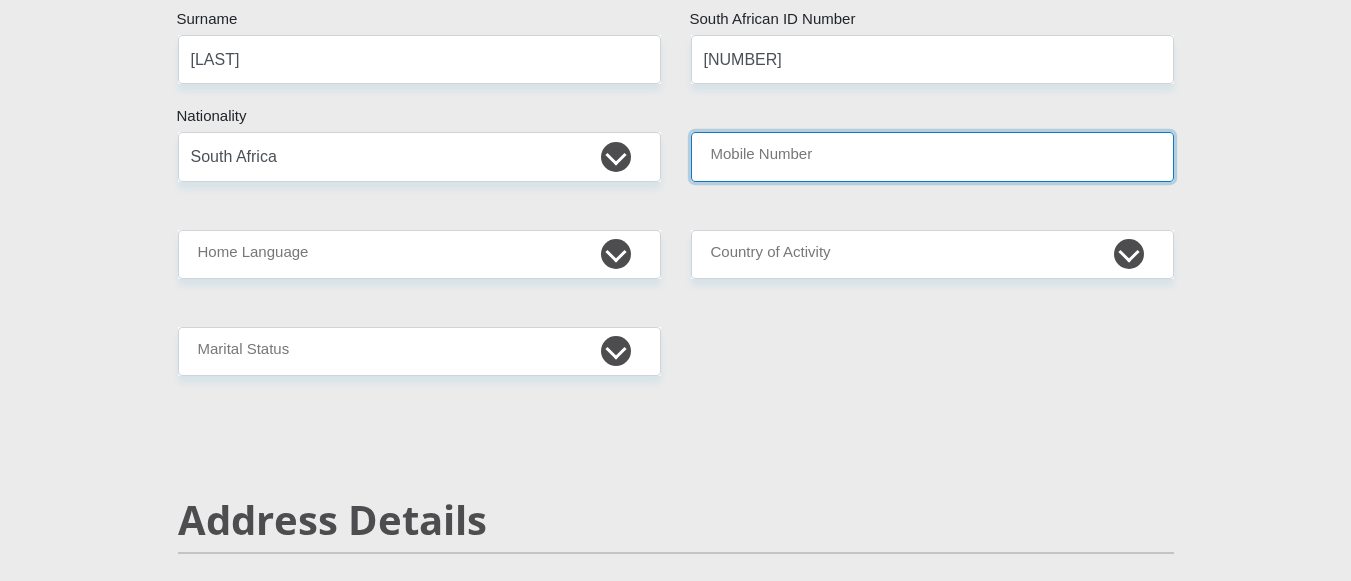 click on "Mobile Number" at bounding box center [932, 156] 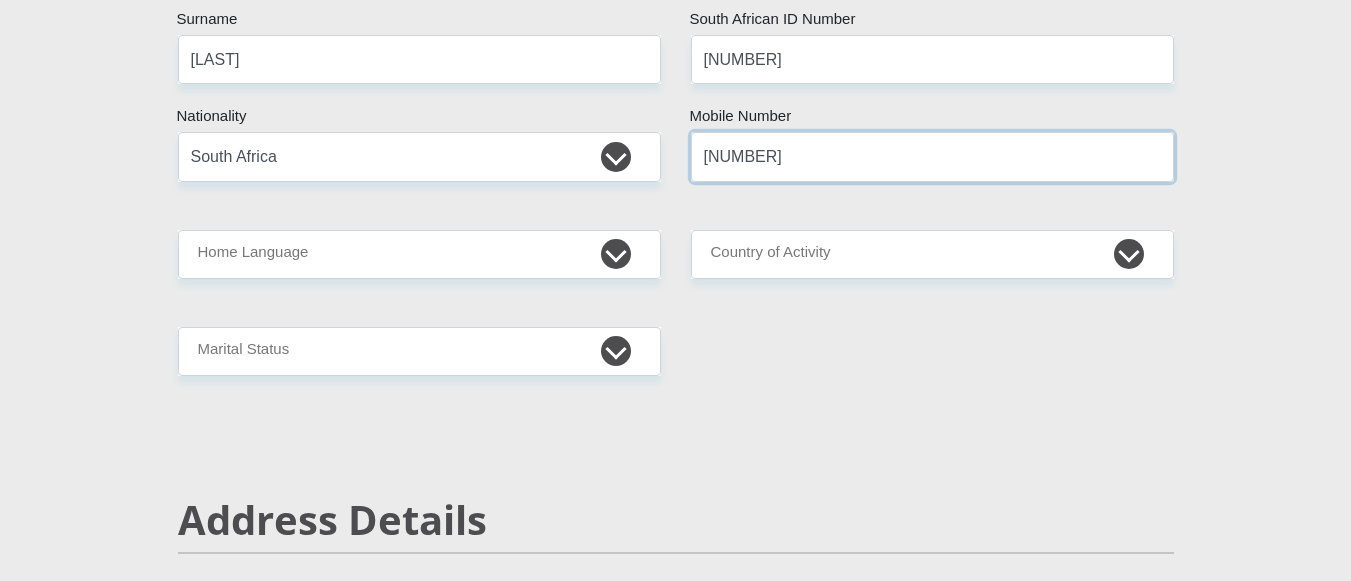 type on "[NUMBER]" 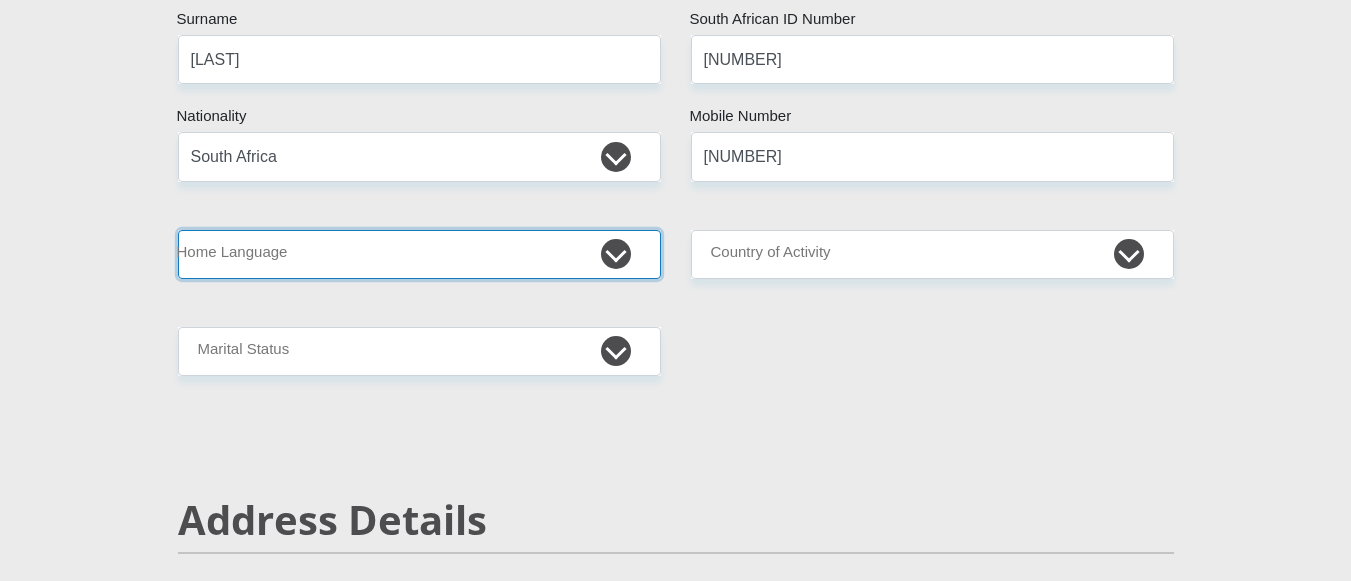 click on "Afrikaans
English
Sepedi
South Ndebele
Southern Sotho
Swati
Tsonga
Tswana
Venda
Xhosa
Zulu
Other" at bounding box center (419, 254) 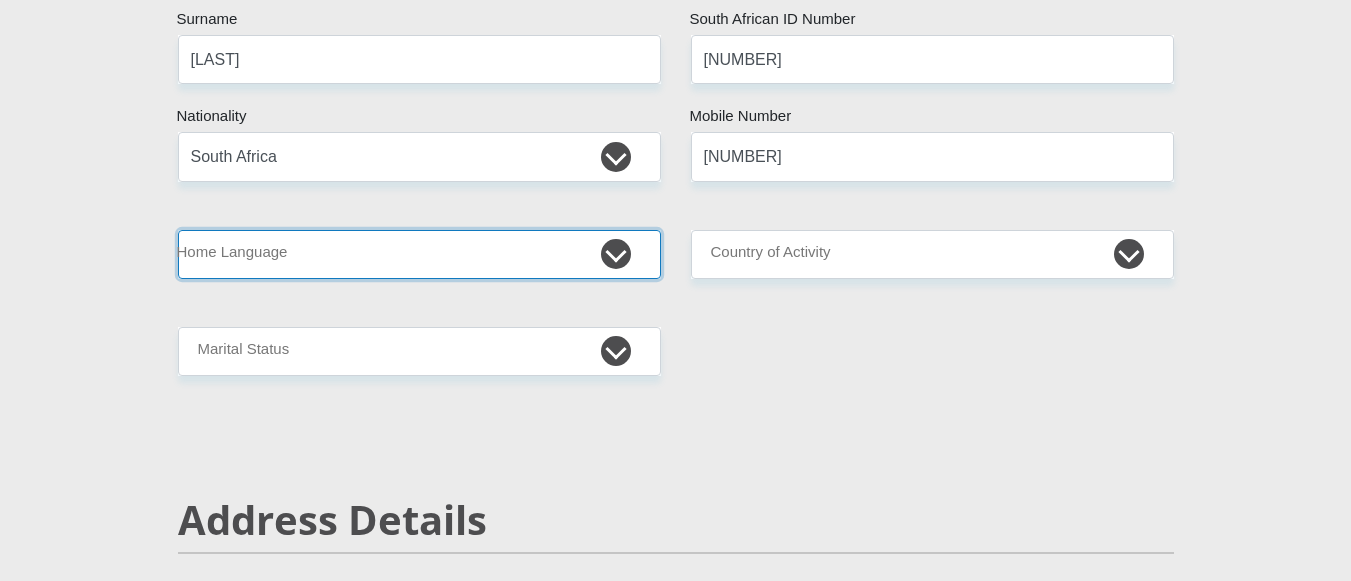 select on "eng" 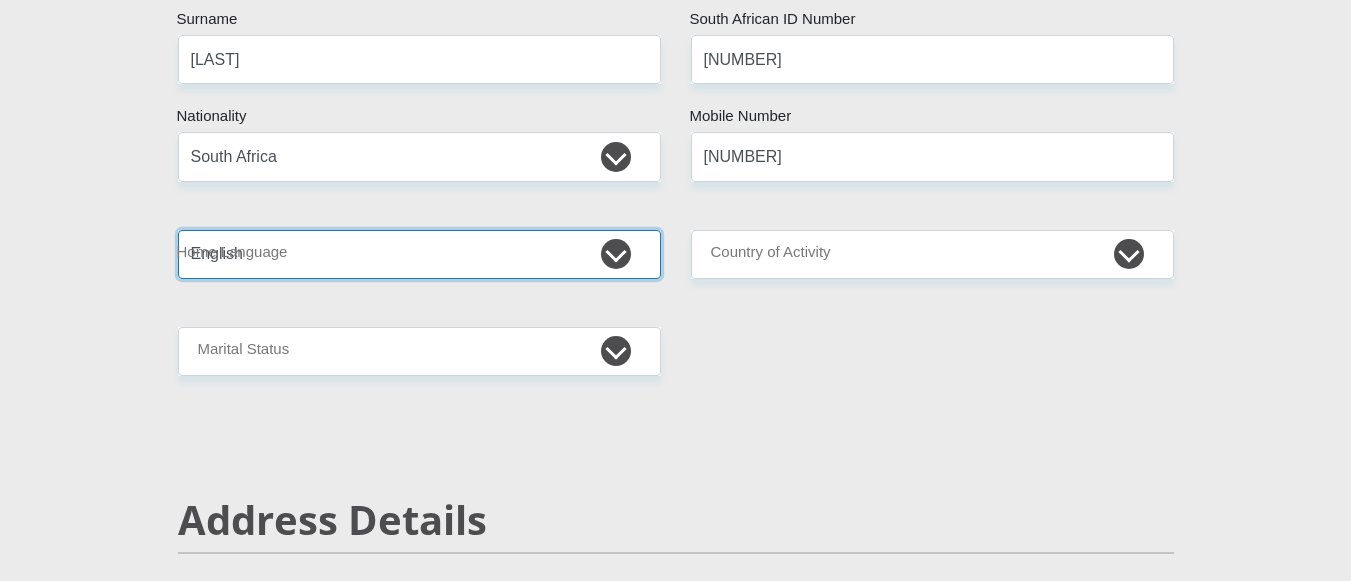 click on "Afrikaans
English
Sepedi
South Ndebele
Southern Sotho
Swati
Tsonga
Tswana
Venda
Xhosa
Zulu
Other" at bounding box center (419, 254) 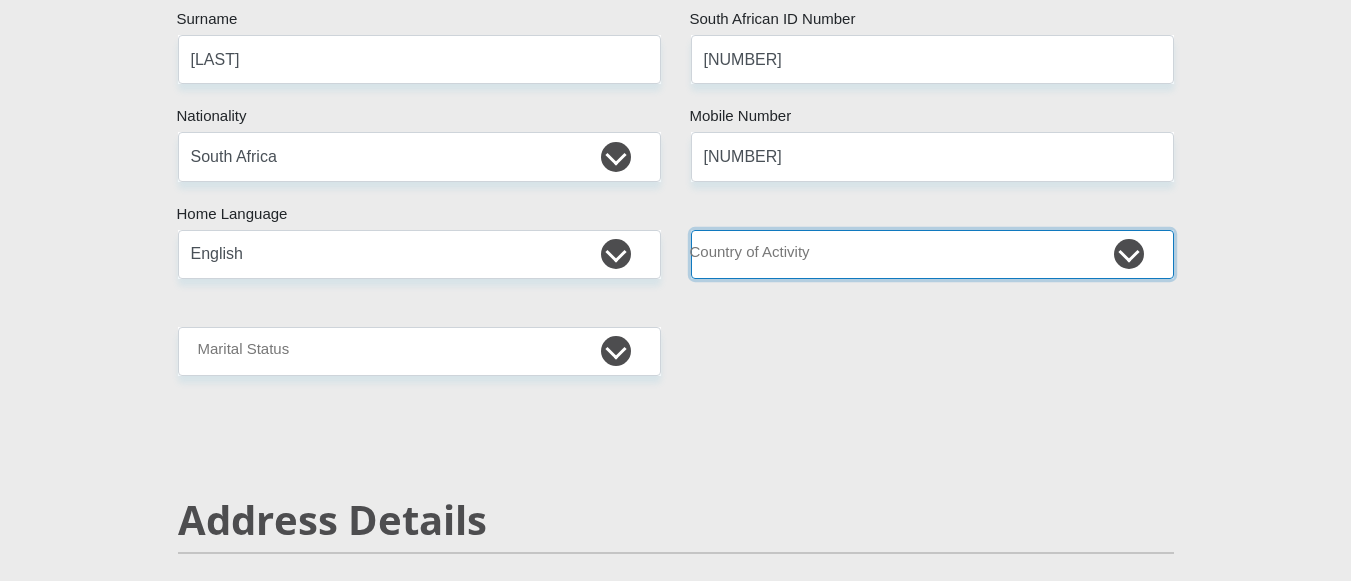 click on "South Africa
Afghanistan
Aland Islands
Albania
Algeria
America Samoa
American Virgin Islands
Andorra
Angola
Anguilla
Antarctica
Antigua and Barbuda
Argentina
Armenia
Aruba
Ascension Island
Australia
Austria
Azerbaijan
Chad" at bounding box center [932, 254] 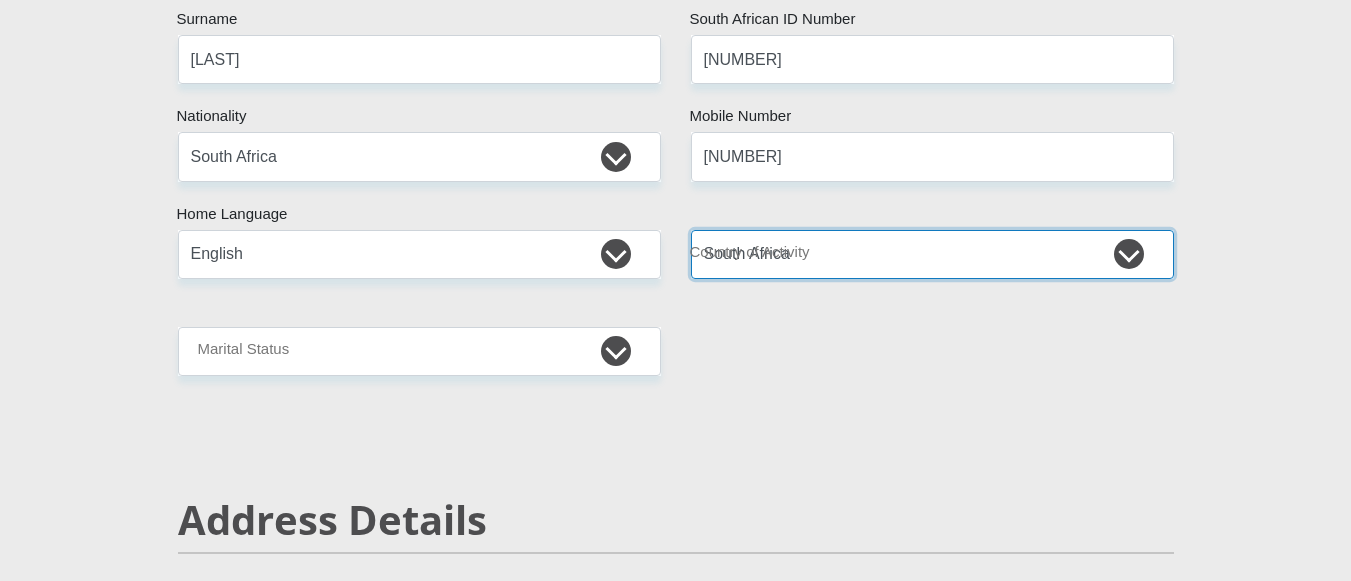 click on "South Africa
Afghanistan
Aland Islands
Albania
Algeria
America Samoa
American Virgin Islands
Andorra
Angola
Anguilla
Antarctica
Antigua and Barbuda
Argentina
Armenia
Aruba
Ascension Island
Australia
Austria
Azerbaijan
Chad" at bounding box center [932, 254] 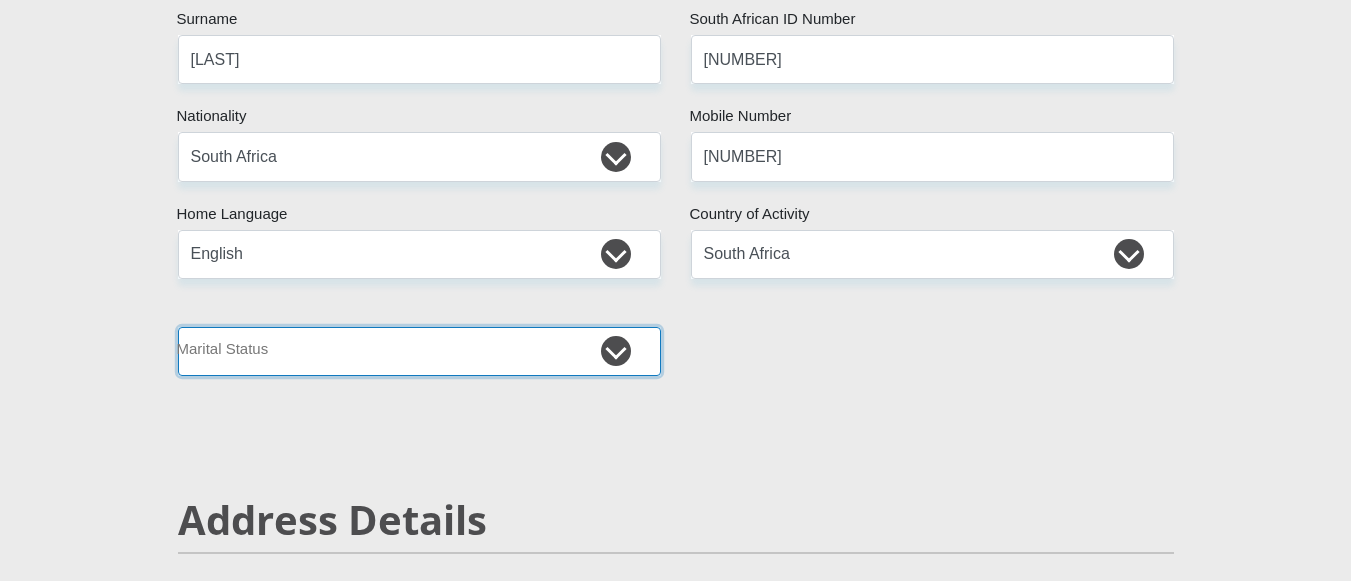 click on "Married ANC
Single
Divorced
Widowed
Married COP or Customary Law" at bounding box center [419, 351] 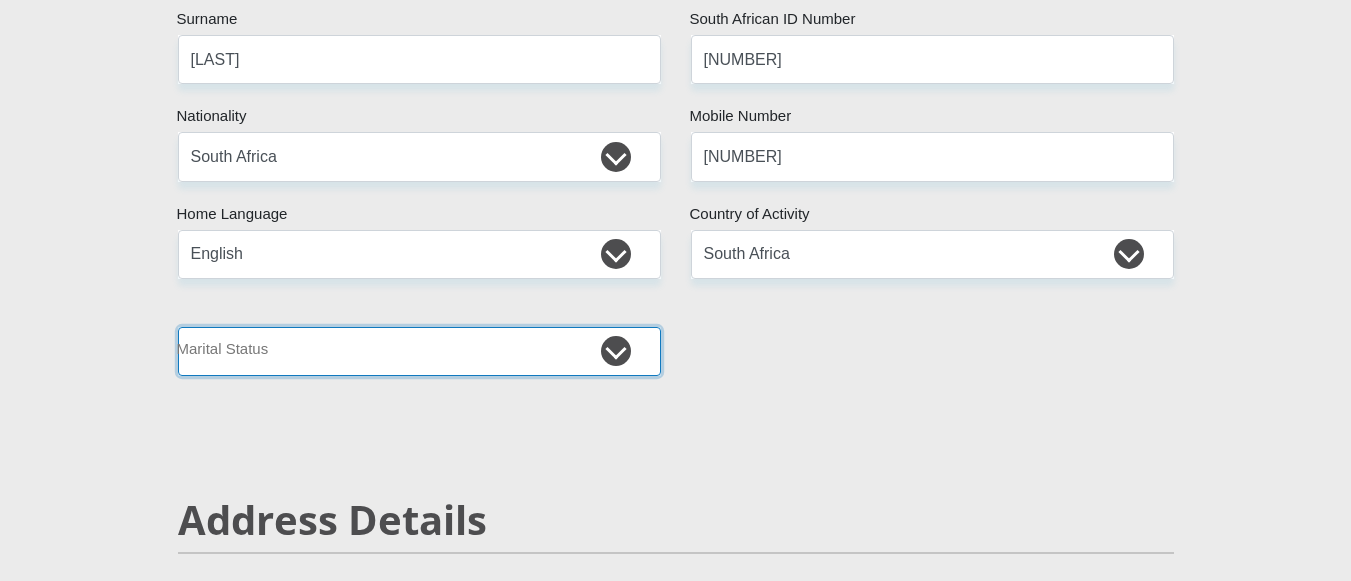 select on "2" 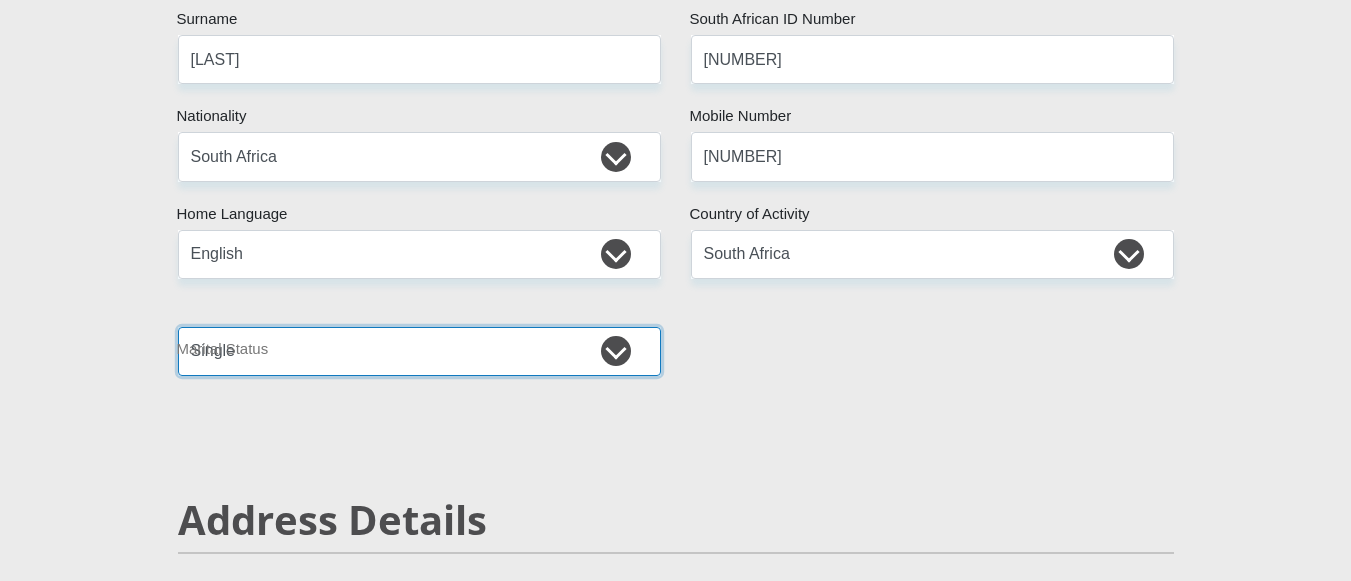 click on "Married ANC
Single
Divorced
Widowed
Married COP or Customary Law" at bounding box center [419, 351] 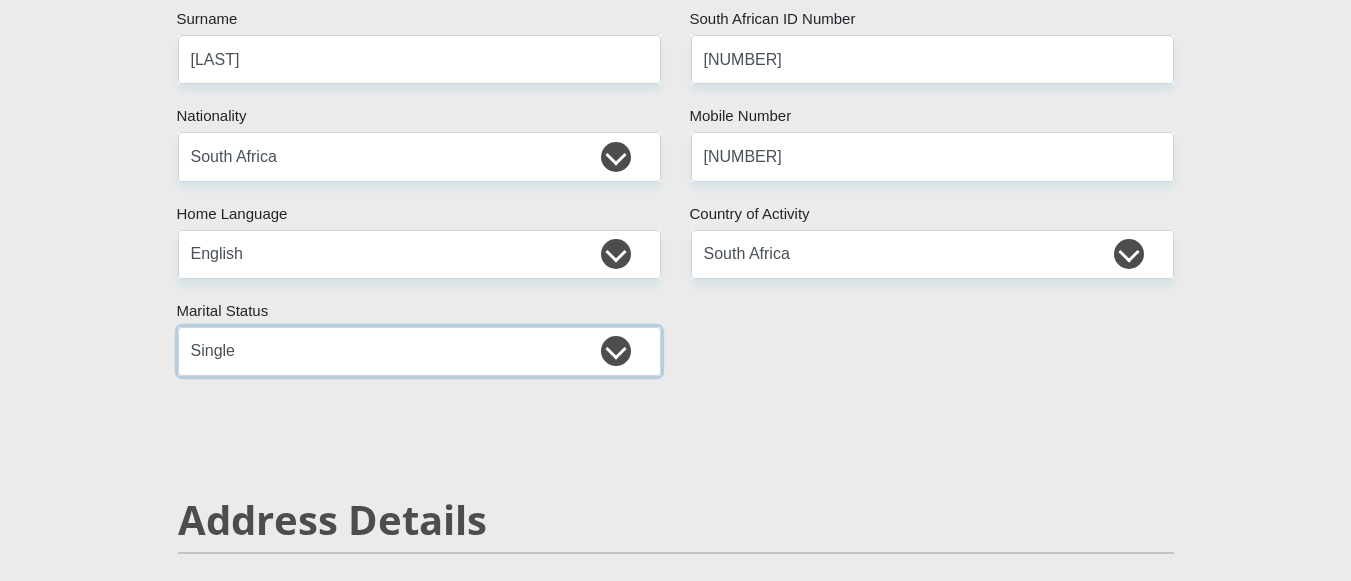 scroll, scrollTop: 800, scrollLeft: 0, axis: vertical 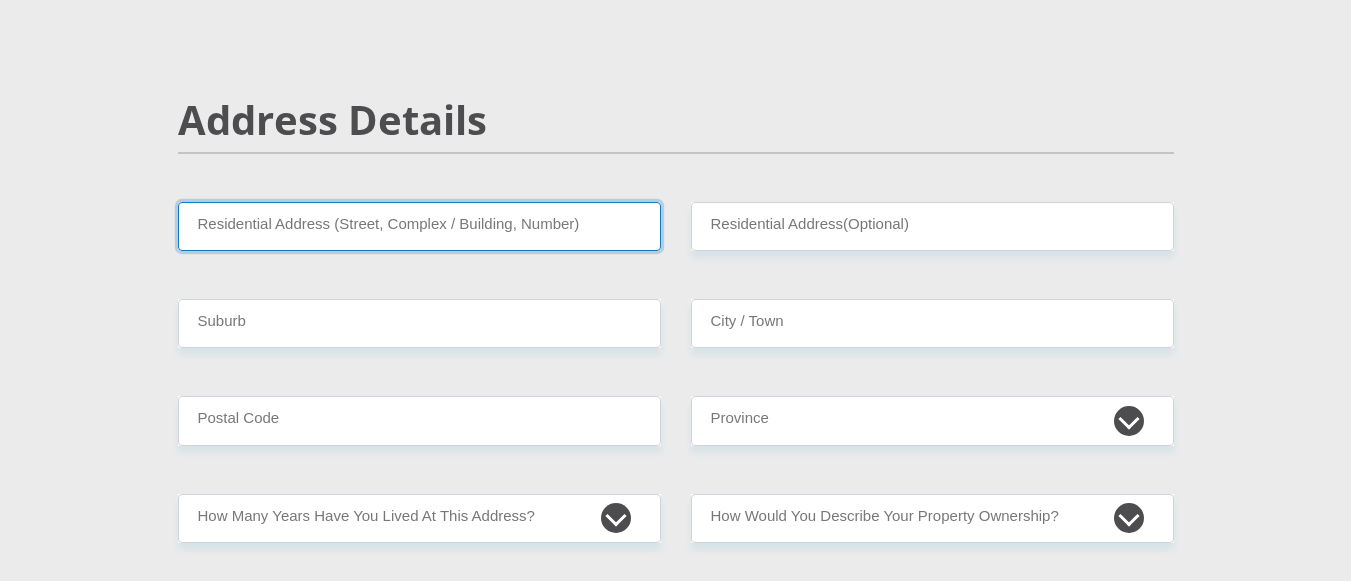 click on "Residential Address (Street, Complex / Building, Number)" at bounding box center [419, 226] 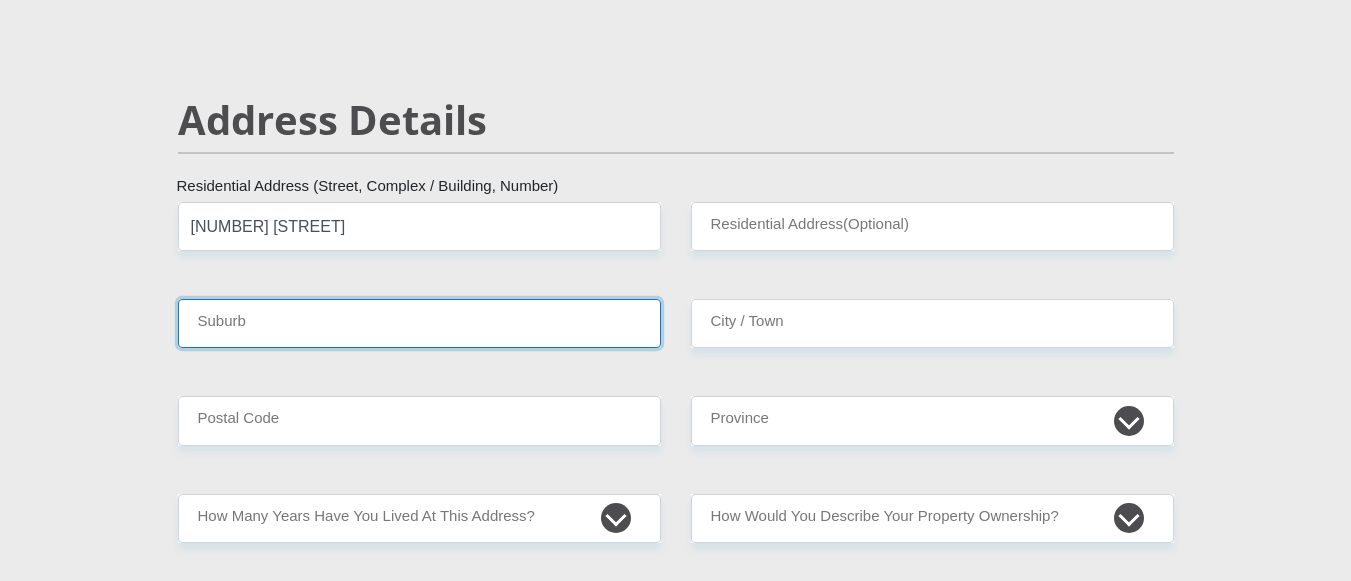type on "[CITY]" 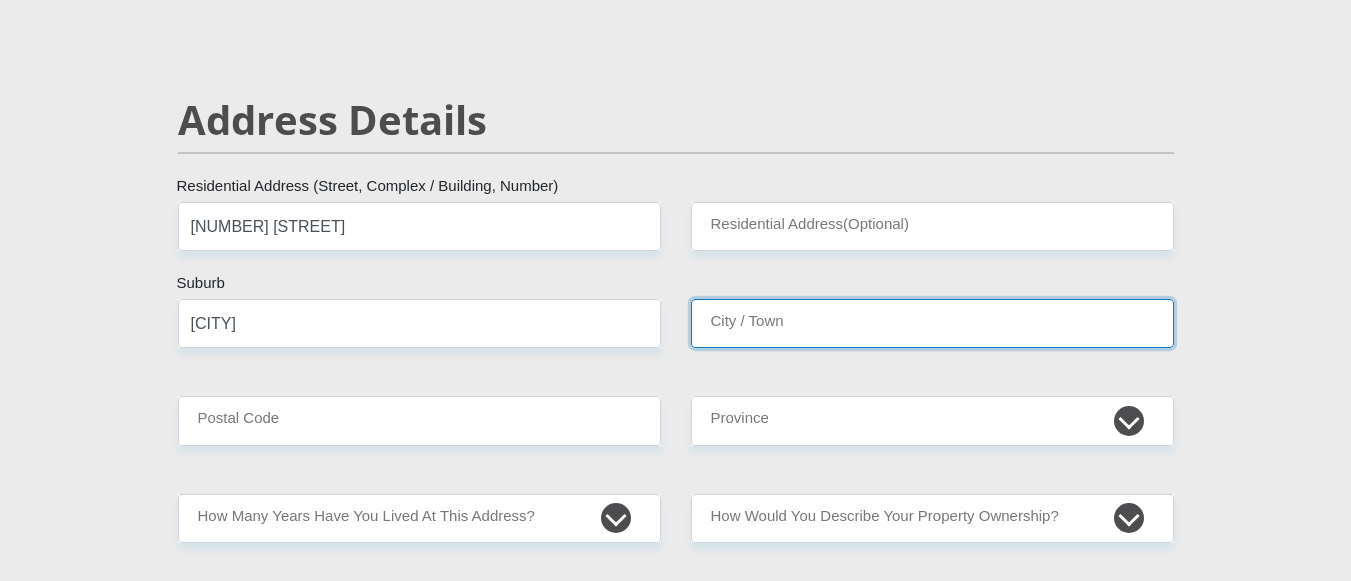 type on "[CITY]" 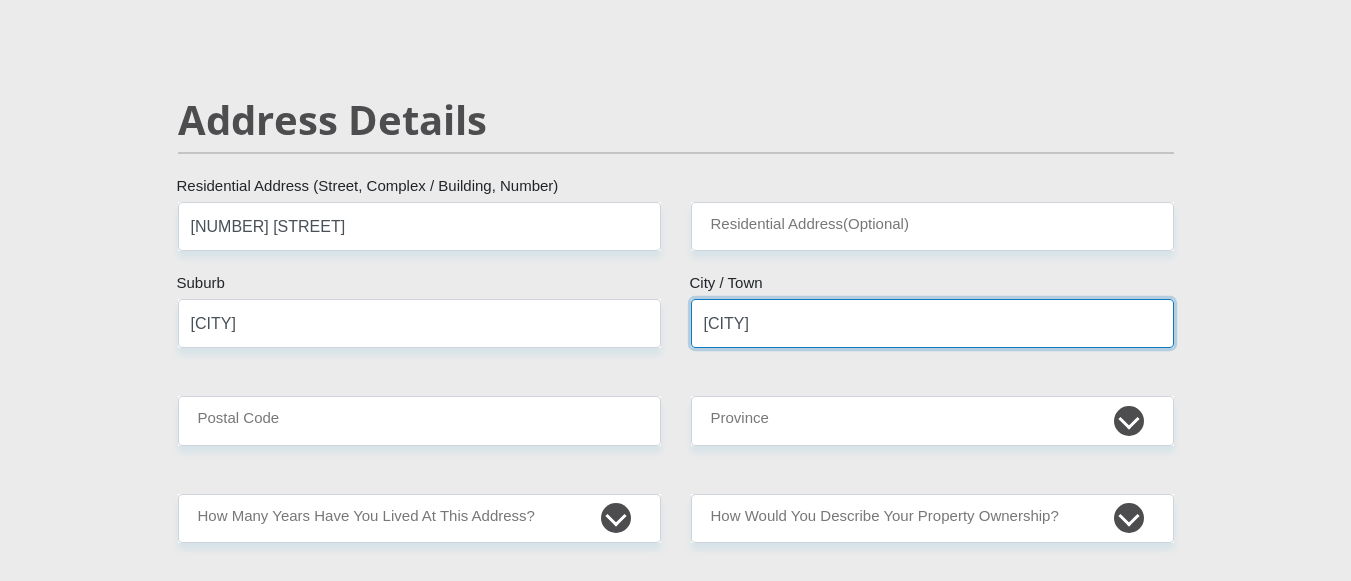 type on "2055" 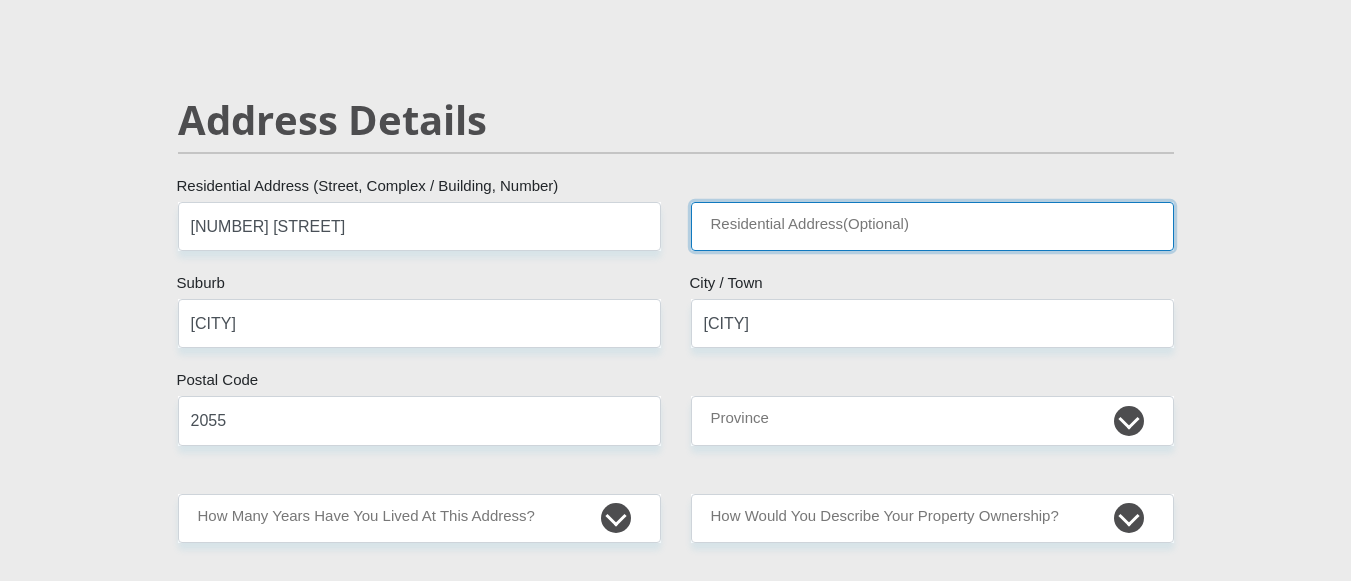 click on "Residential Address(Optional)" at bounding box center [932, 226] 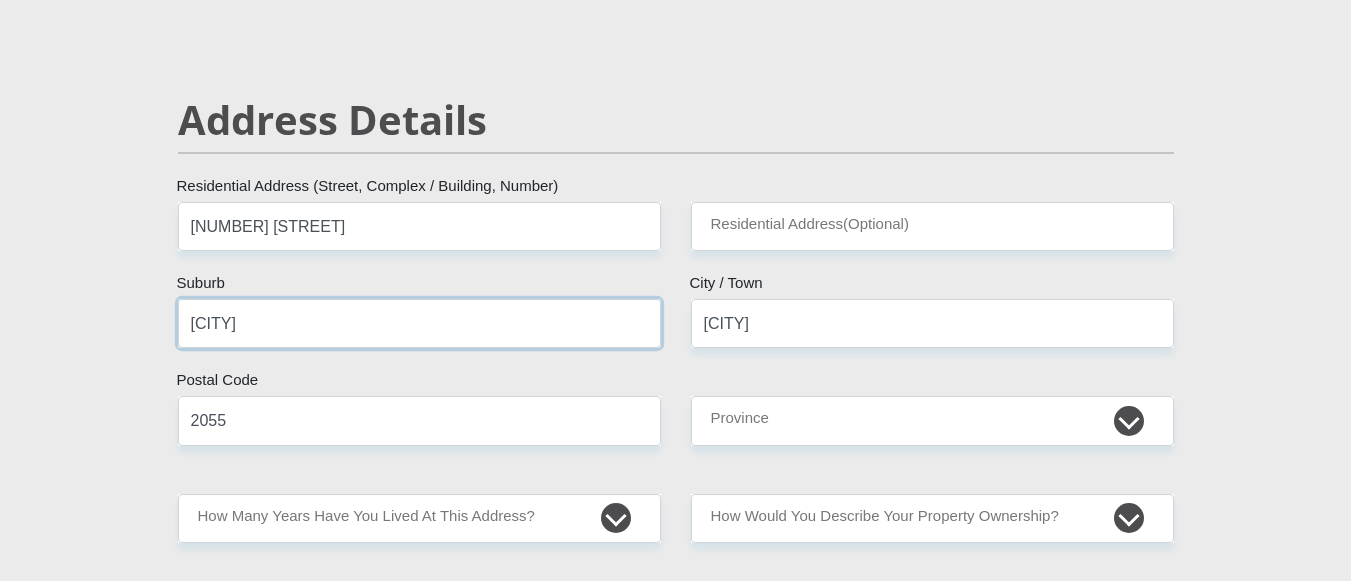 click on "[CITY]" at bounding box center (419, 323) 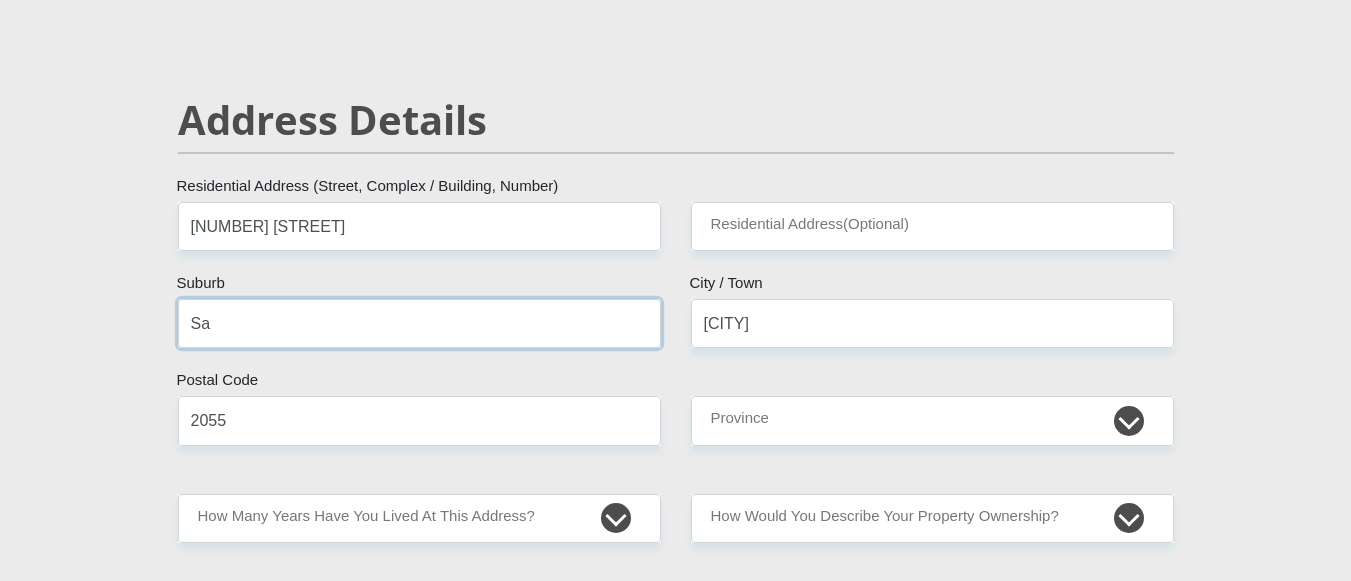 type on "S" 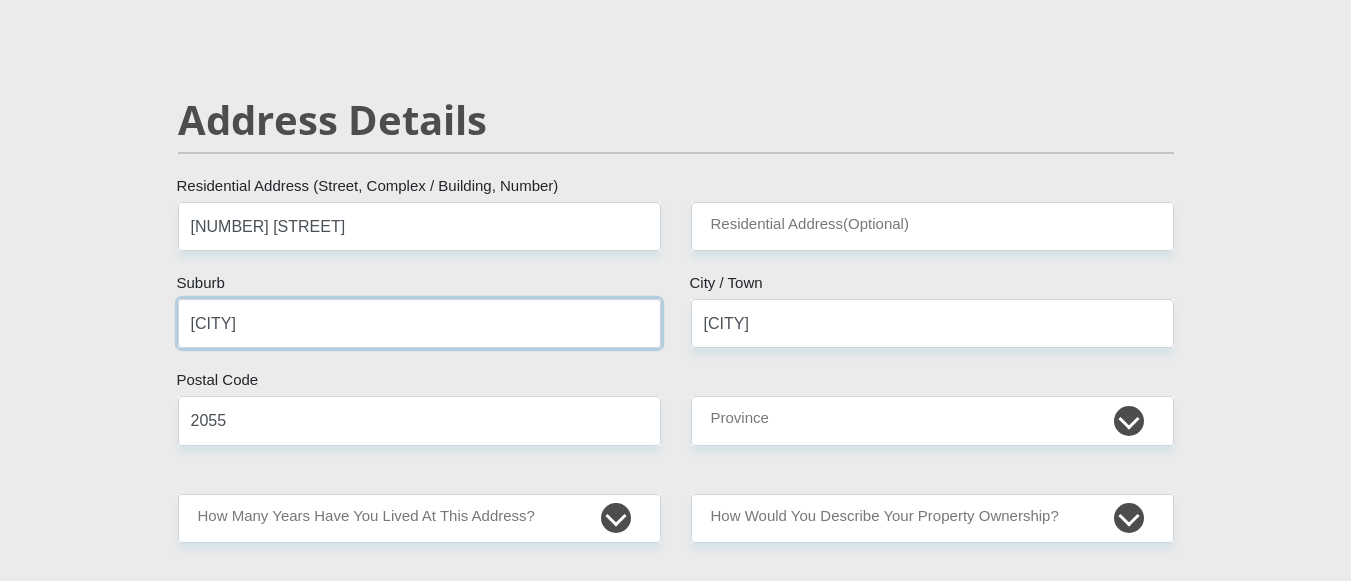 type on "[CITY]" 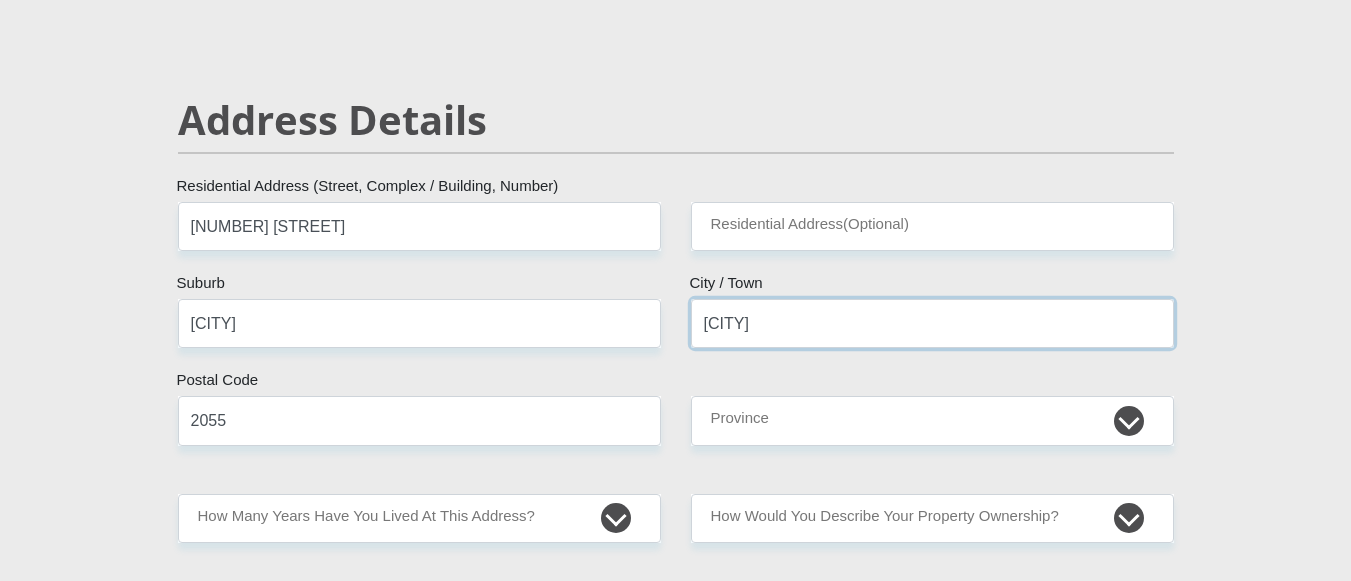 click on "[CITY]" at bounding box center (932, 323) 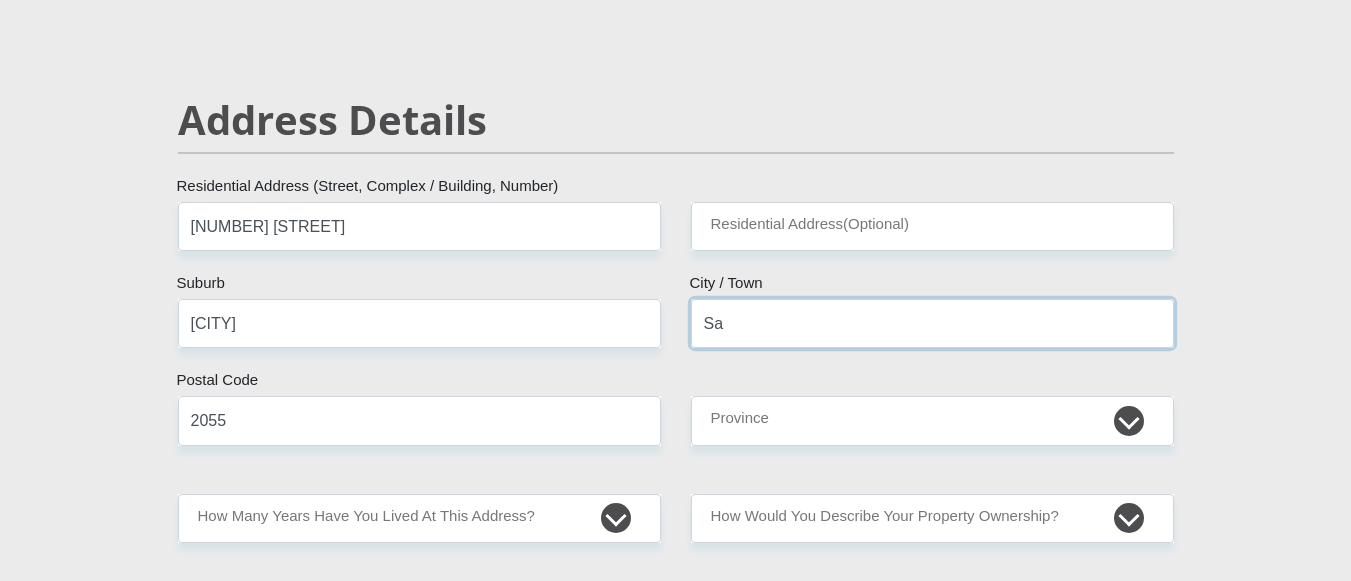 type on "S" 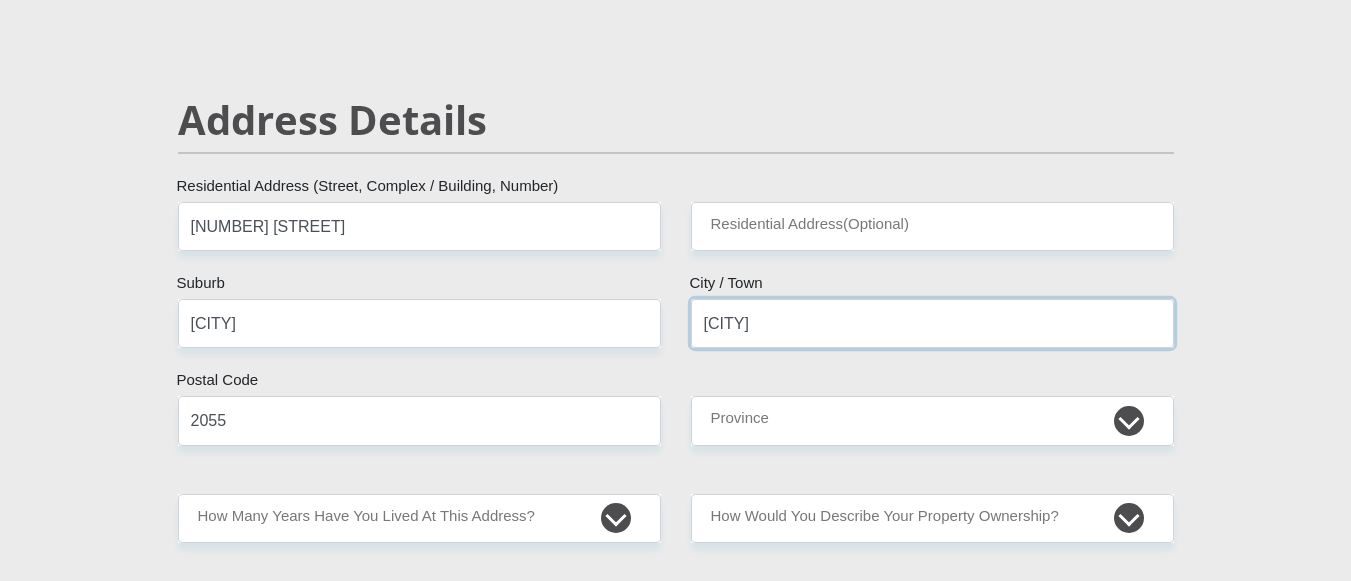 type on "[CITY]" 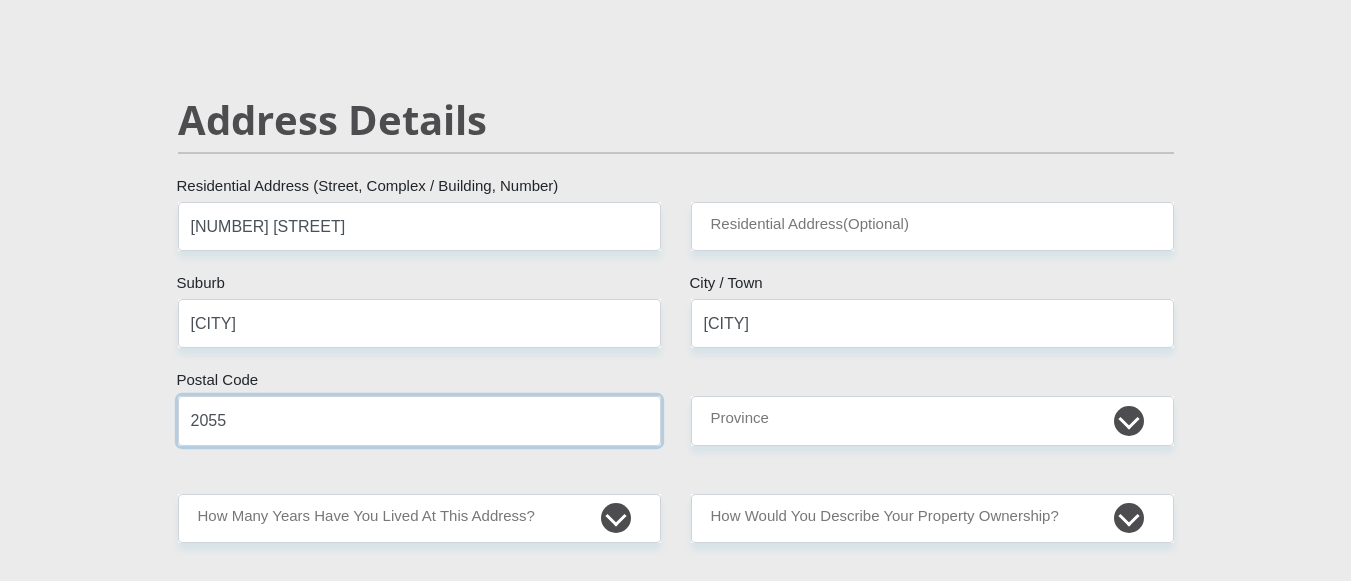 click on "2055" at bounding box center (419, 420) 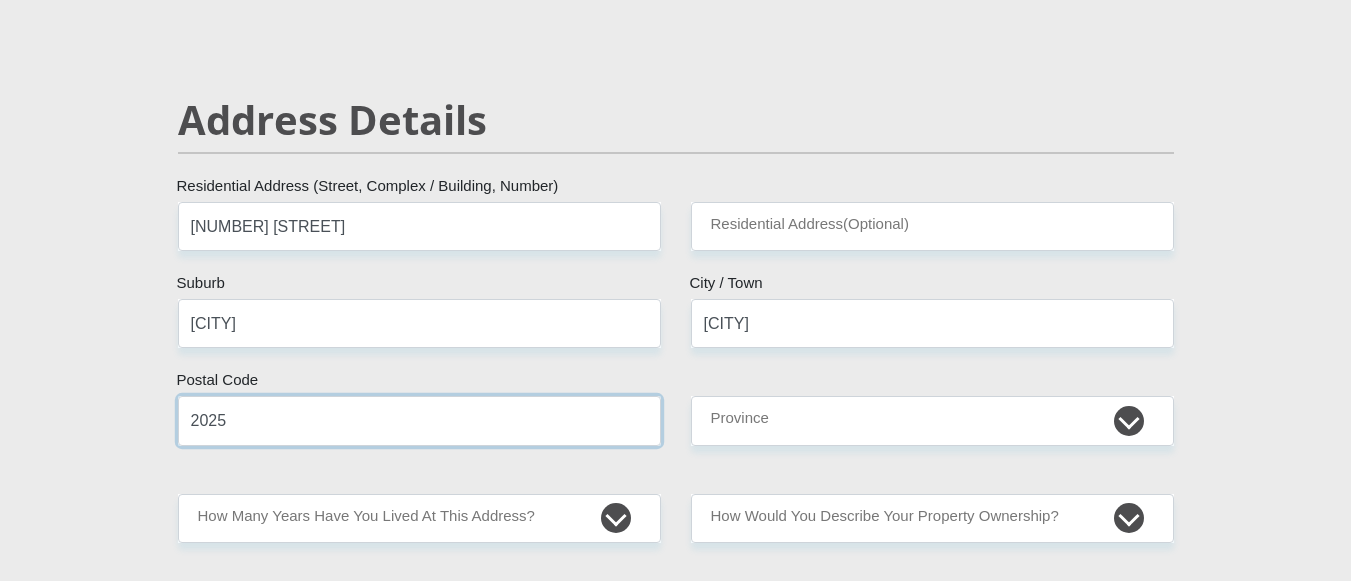type on "2025" 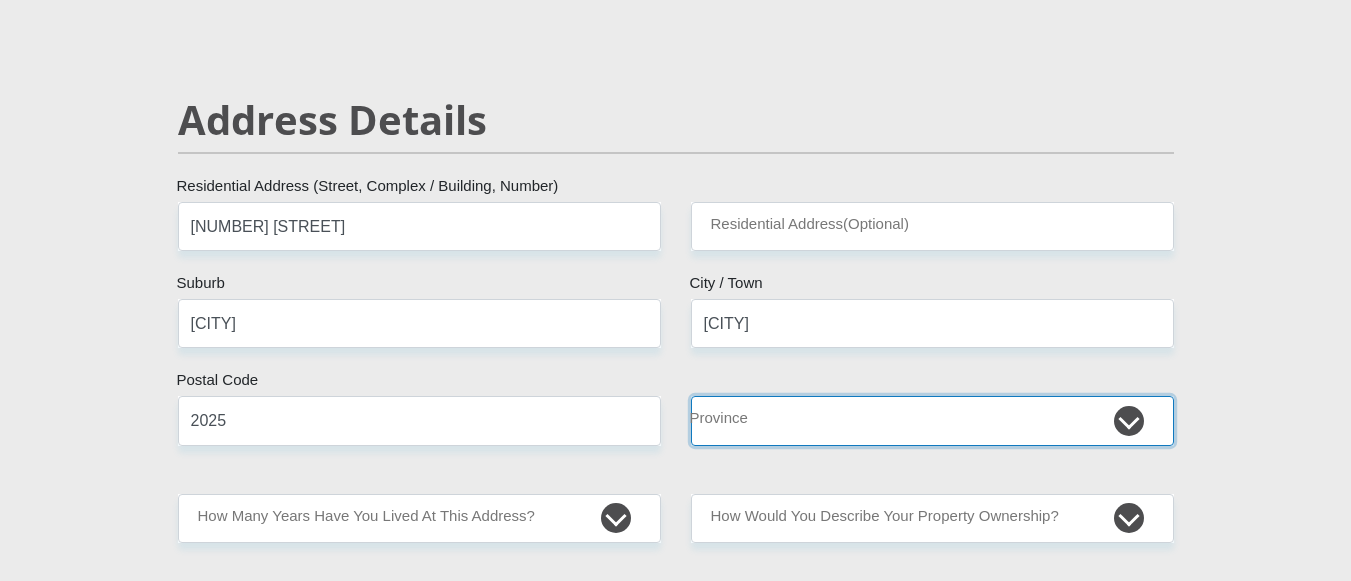 click on "Eastern Cape
Free State
Gauteng
KwaZulu-Natal
Limpopo
Mpumalanga
Northern Cape
North West
Western Cape" at bounding box center (932, 420) 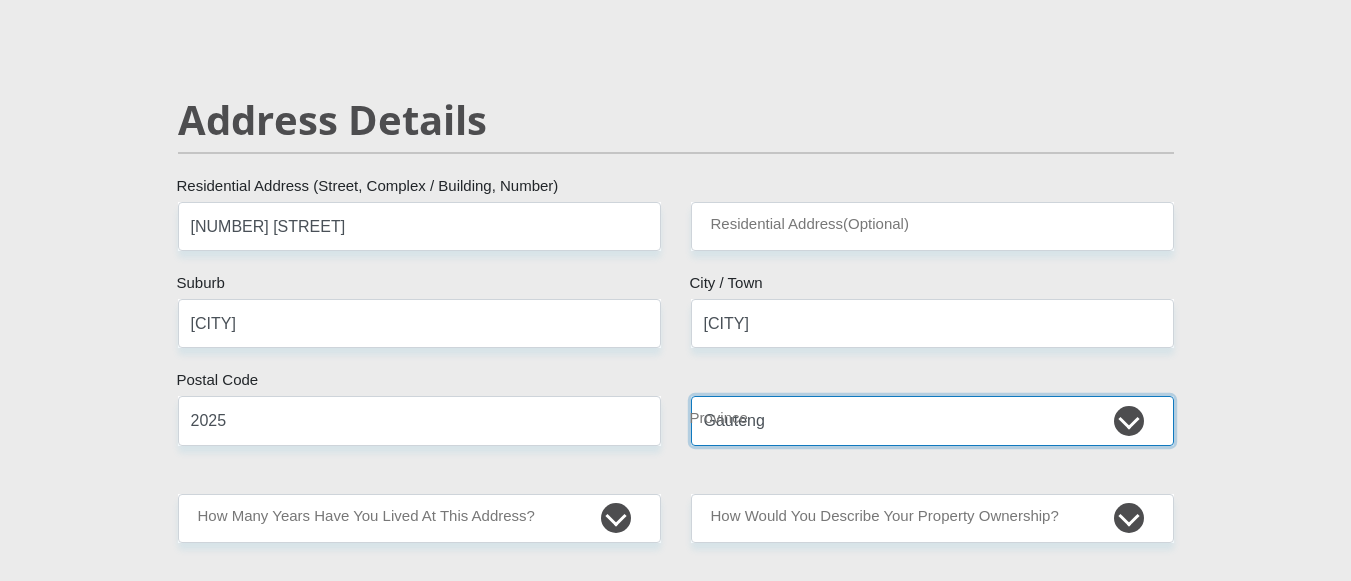 click on "Eastern Cape
Free State
Gauteng
KwaZulu-Natal
Limpopo
Mpumalanga
Northern Cape
North West
Western Cape" at bounding box center (932, 420) 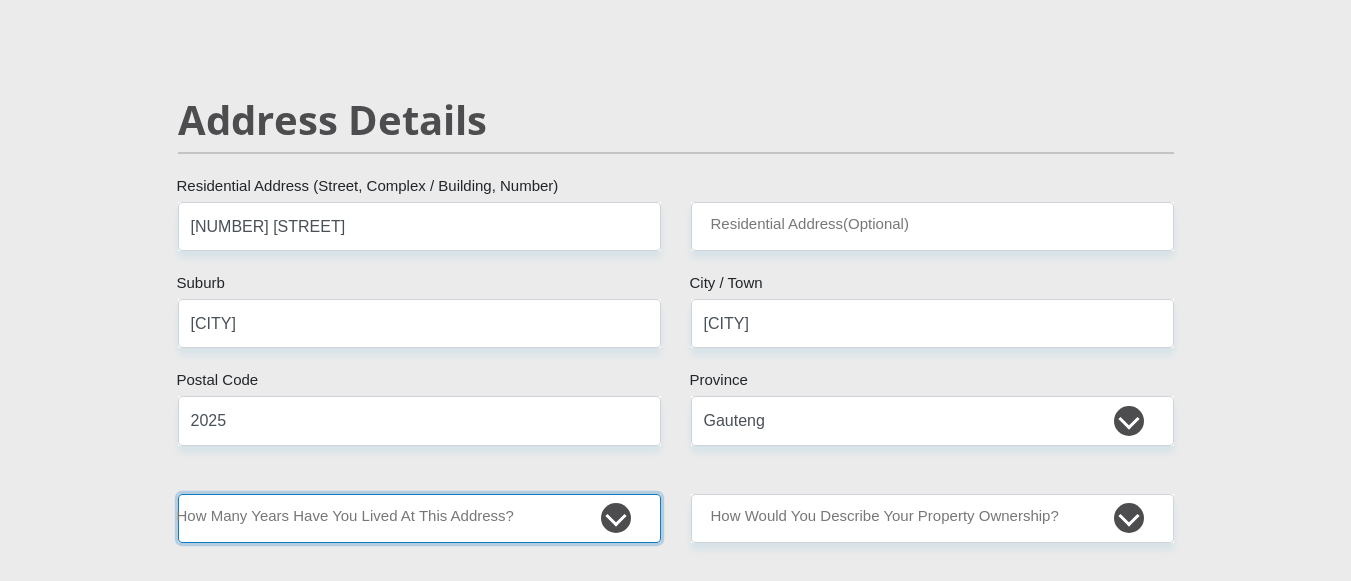click on "less than 1 year
1-3 years
3-5 years
5+ years" at bounding box center [419, 518] 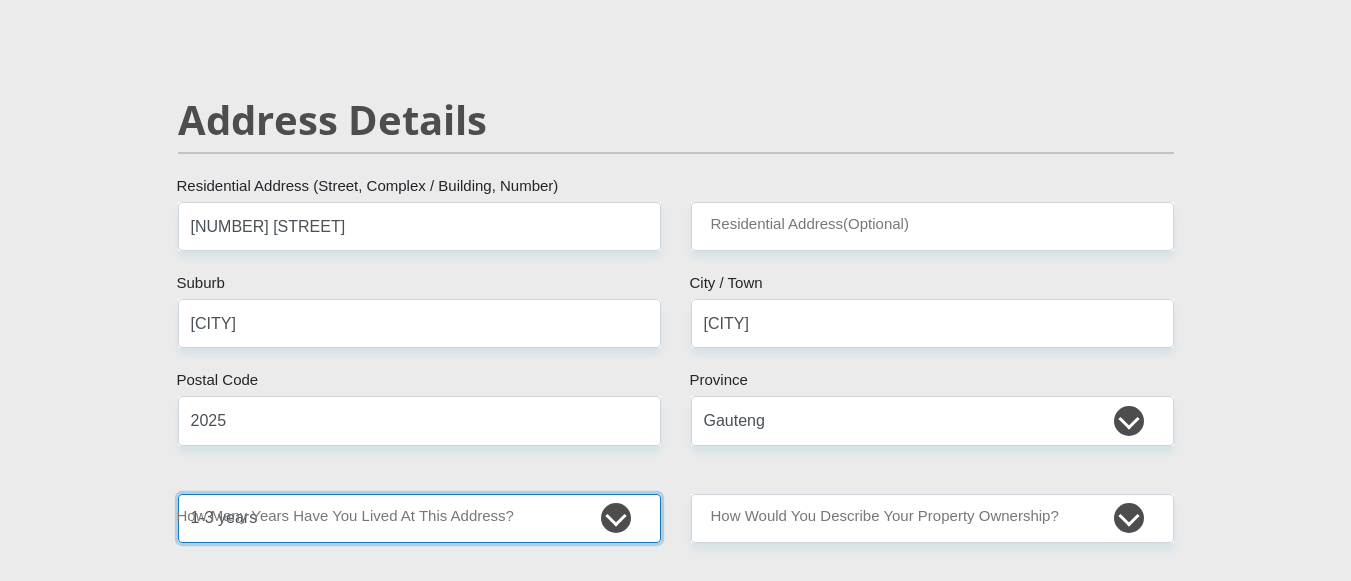 click on "less than 1 year
1-3 years
3-5 years
5+ years" at bounding box center [419, 518] 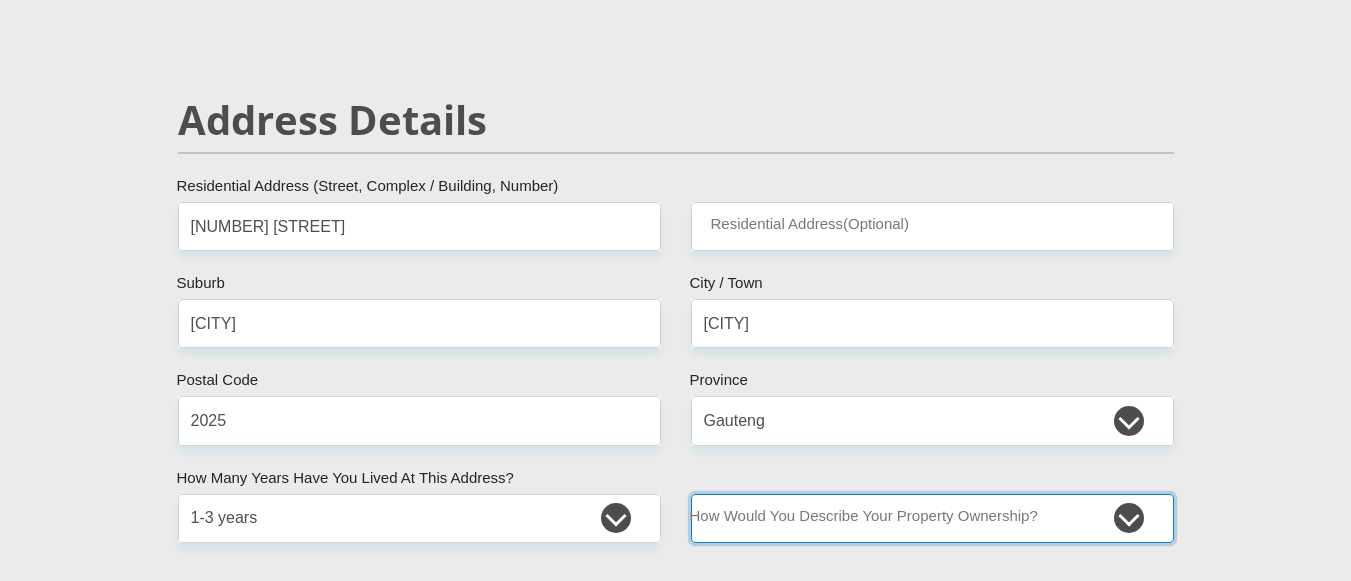 click on "Owned
Rented
Family Owned
Company Dwelling" at bounding box center (932, 518) 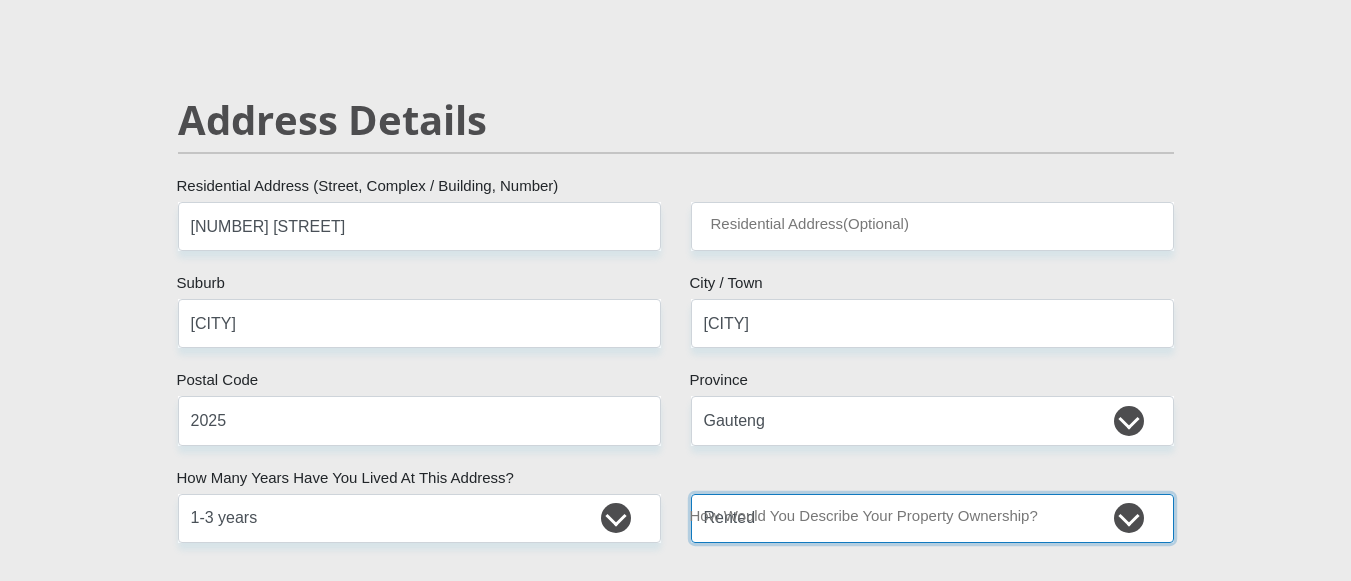 click on "Owned
Rented
Family Owned
Company Dwelling" at bounding box center (932, 518) 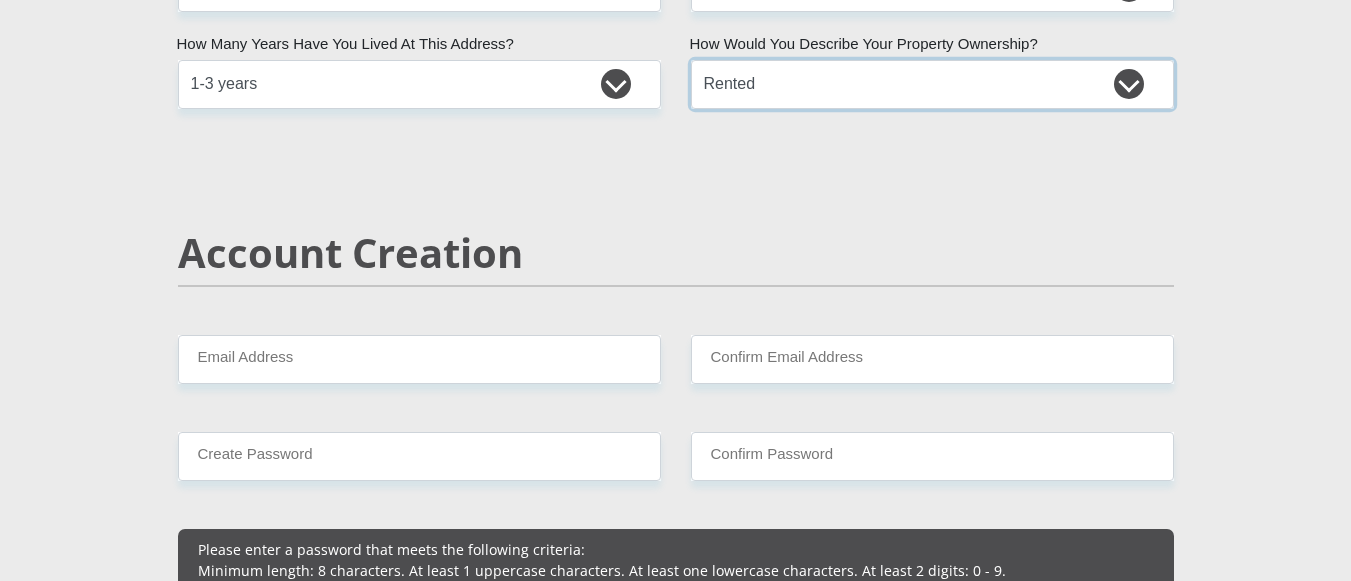 scroll, scrollTop: 1400, scrollLeft: 0, axis: vertical 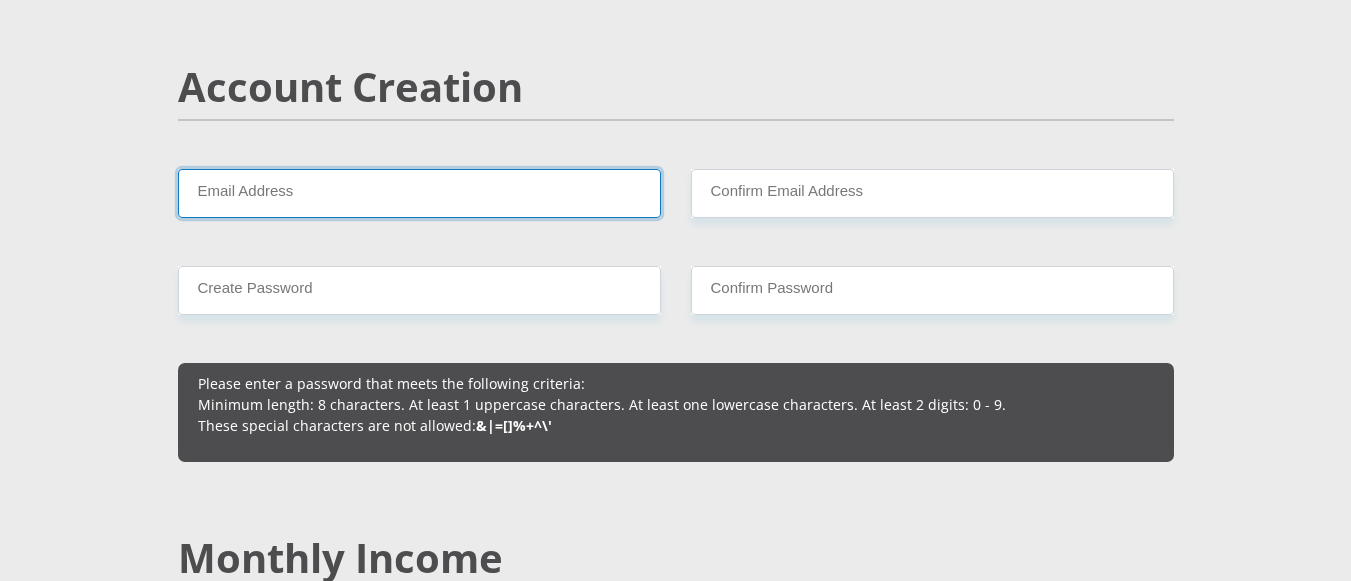 click on "Email Address" at bounding box center (419, 193) 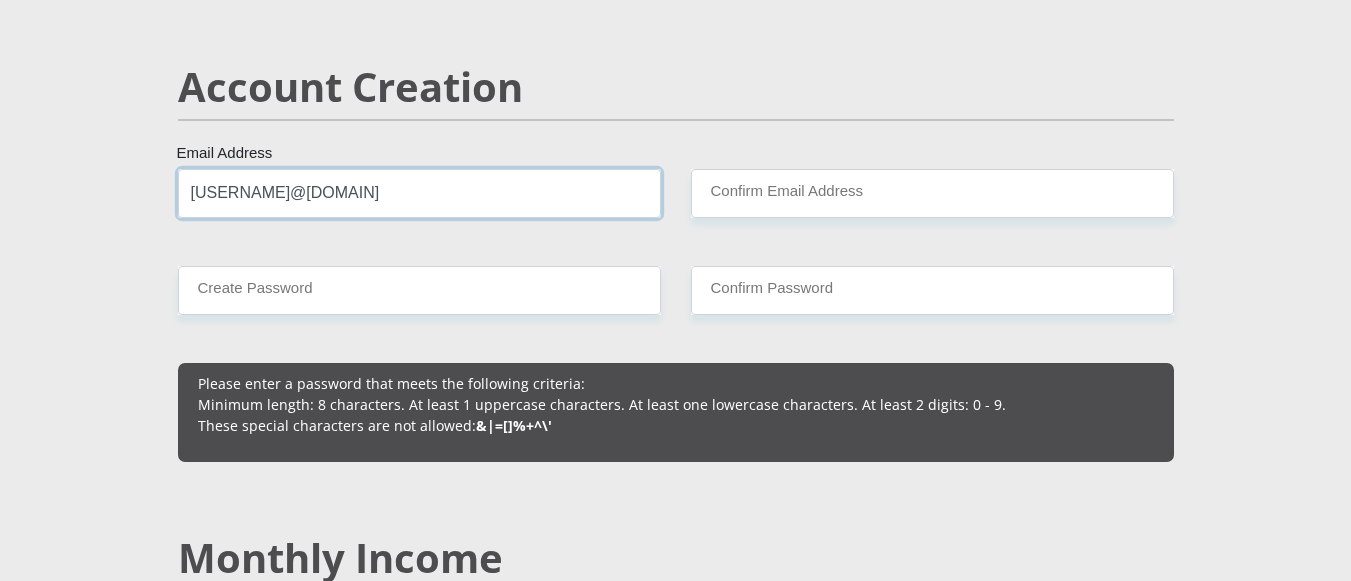 type on "[USERNAME]@[DOMAIN]" 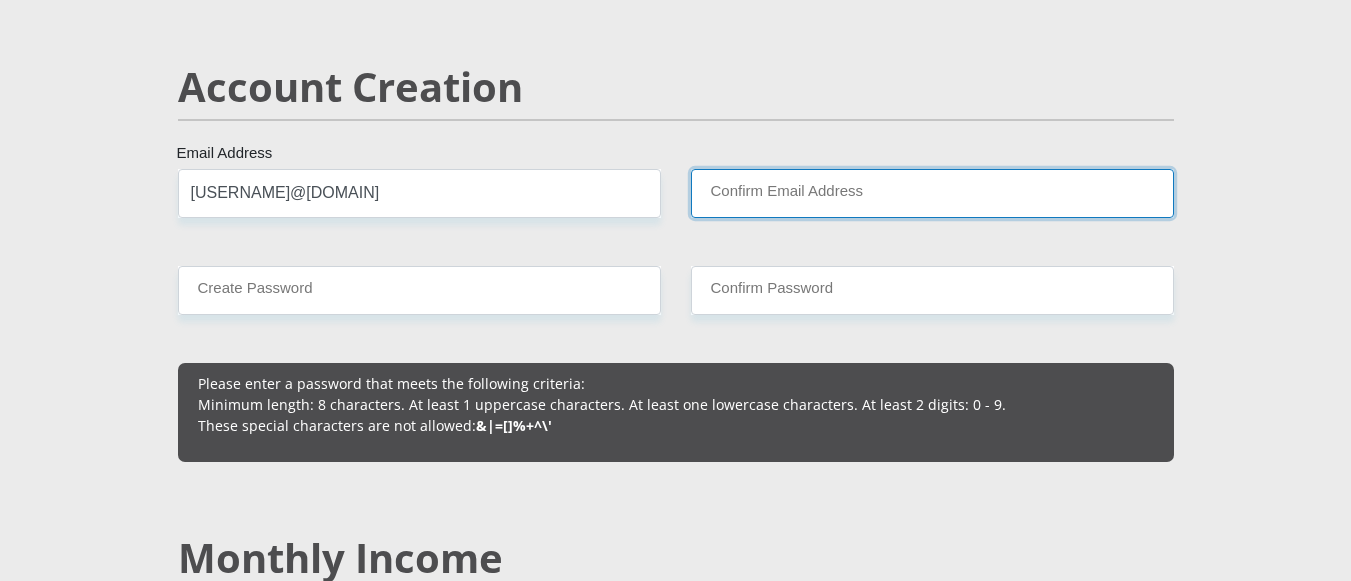 click on "Confirm Email Address" at bounding box center (932, 193) 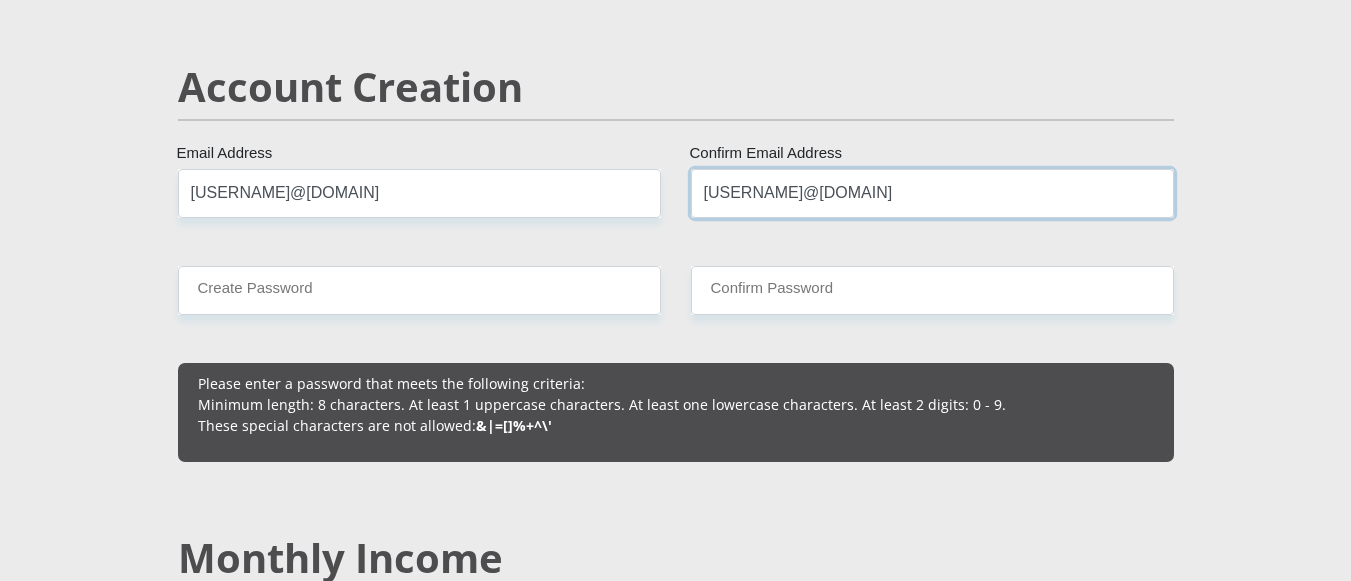 type on "[USERNAME]@[DOMAIN]" 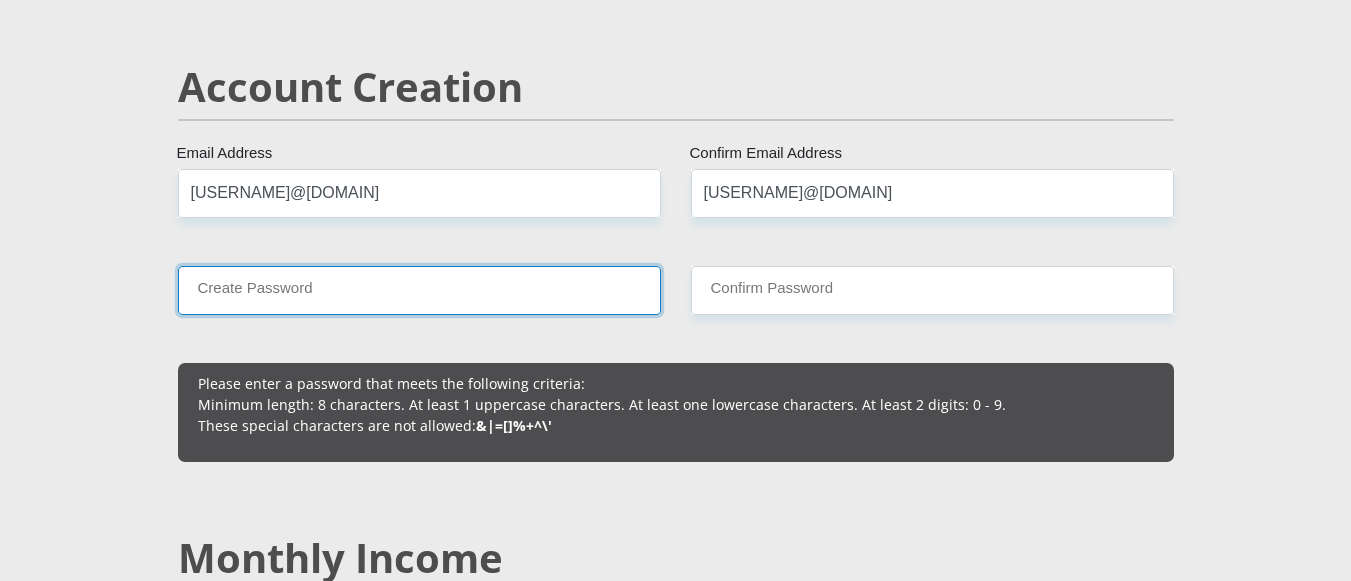 click on "Create Password" at bounding box center [419, 290] 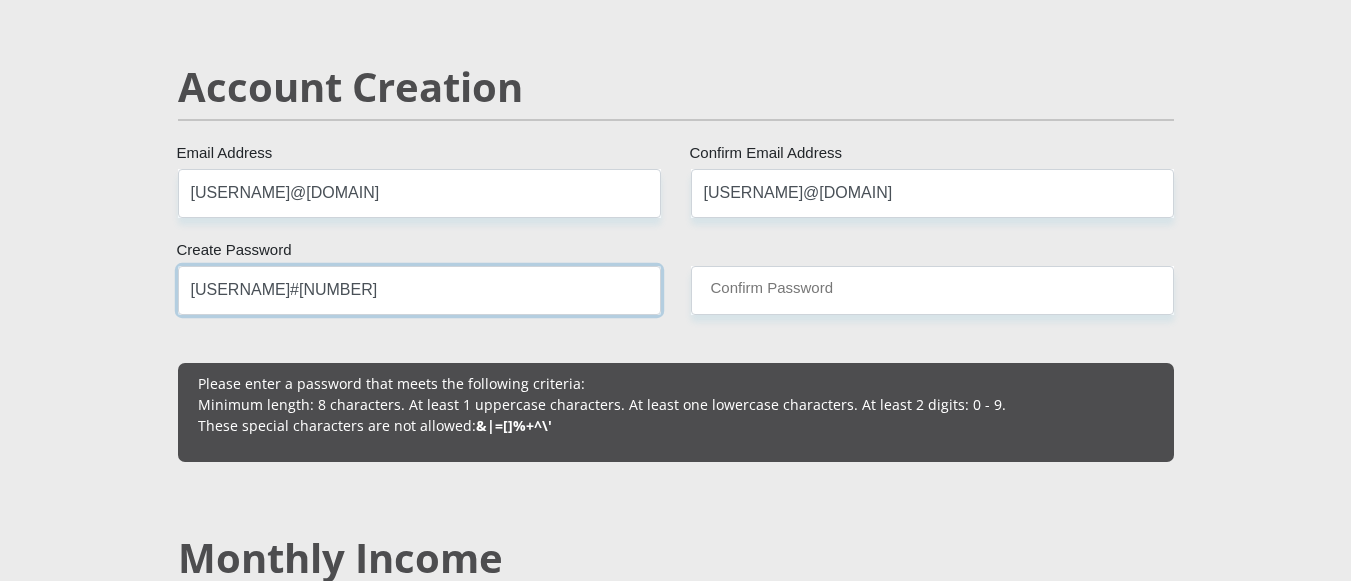 type on "[USERNAME]#[NUMBER]" 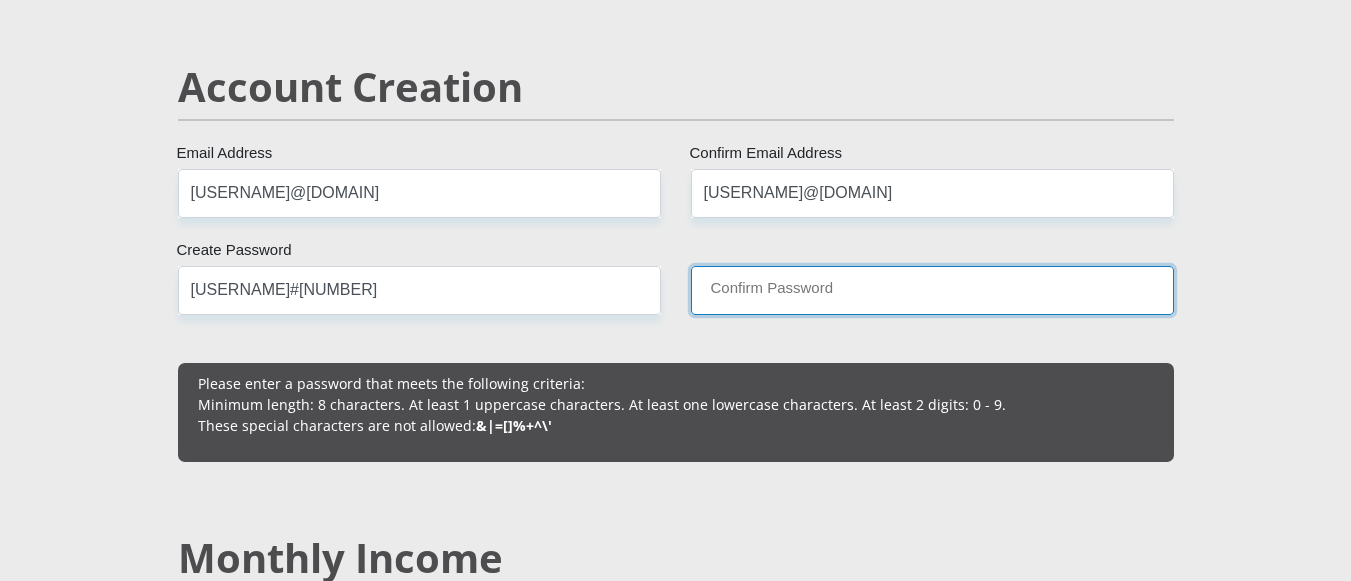 click on "Confirm Password" at bounding box center [932, 290] 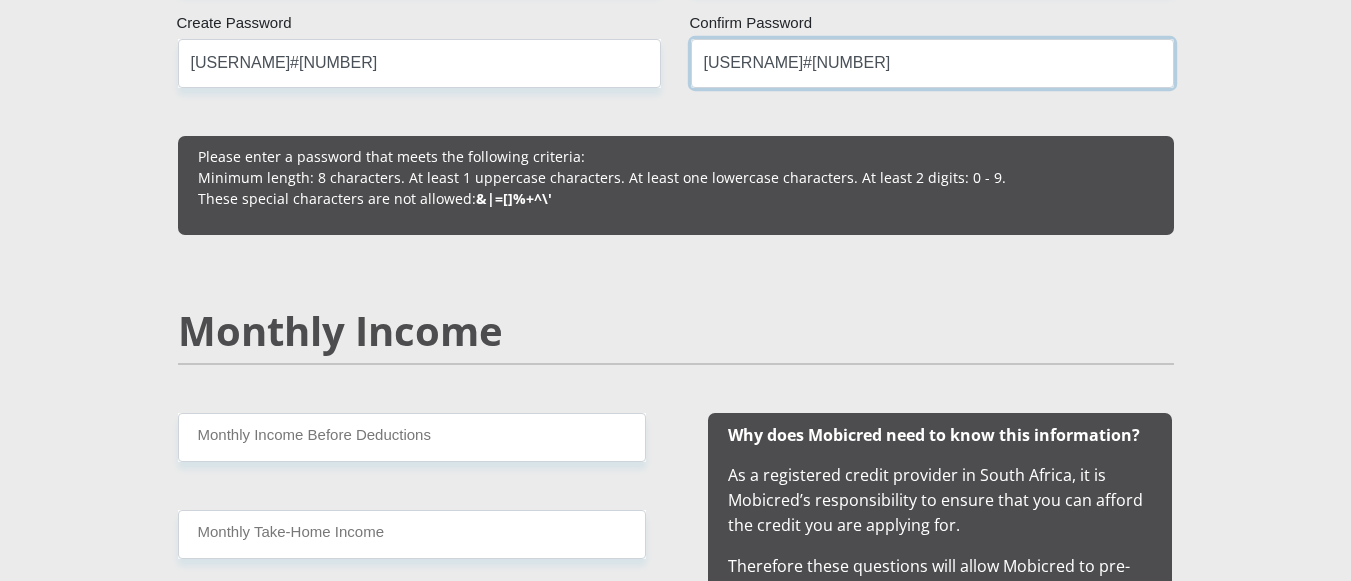 scroll, scrollTop: 1800, scrollLeft: 0, axis: vertical 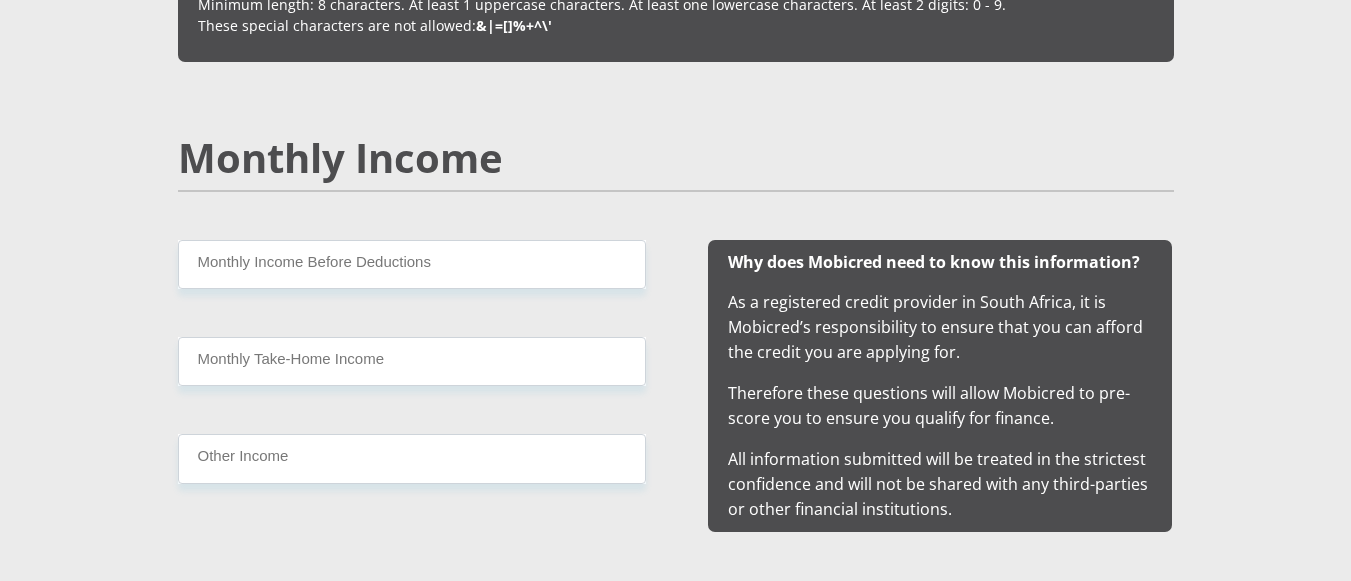type on "[USERNAME]#[NUMBER]" 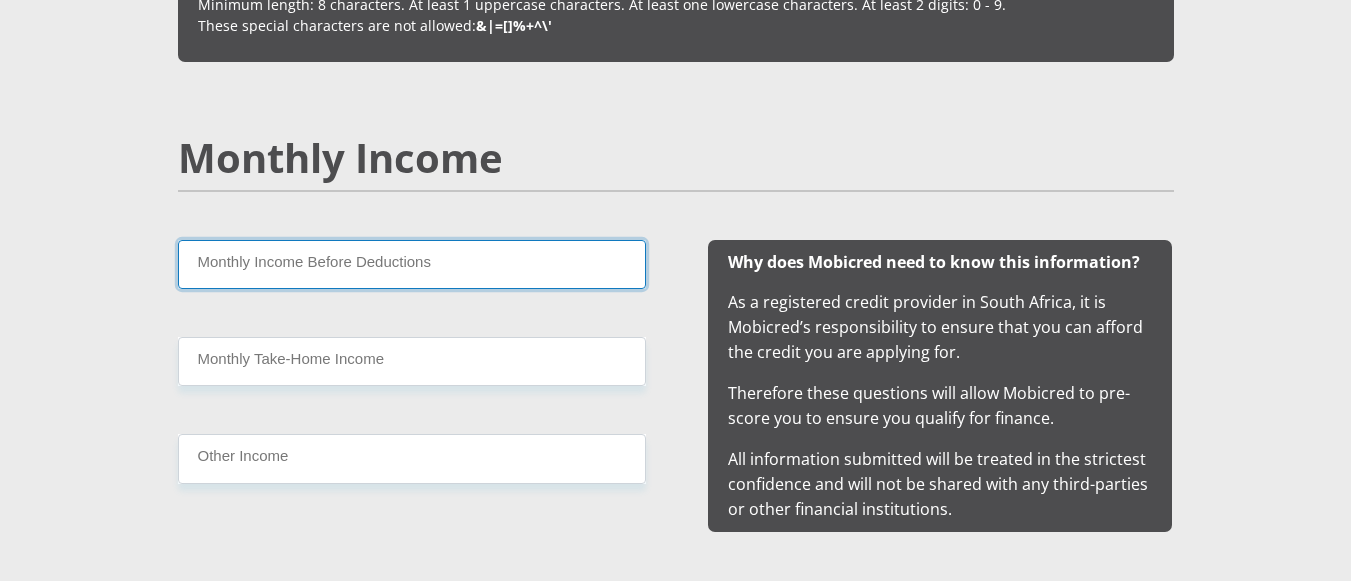 click on "Monthly Income Before Deductions" at bounding box center (412, 264) 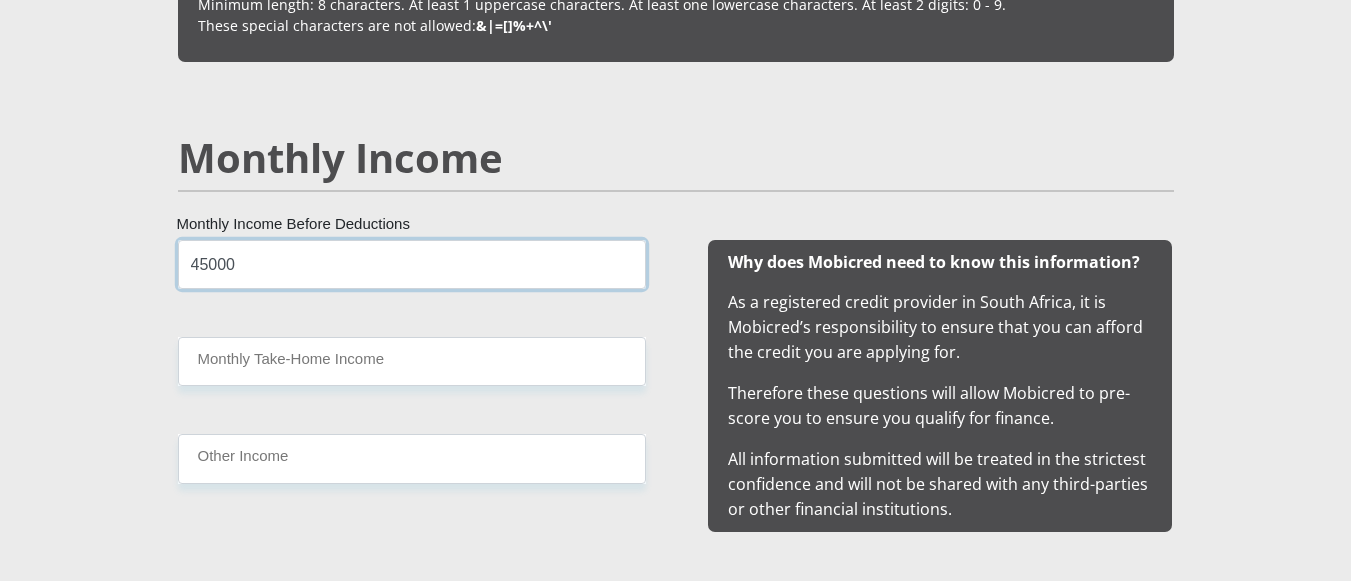 type on "45000" 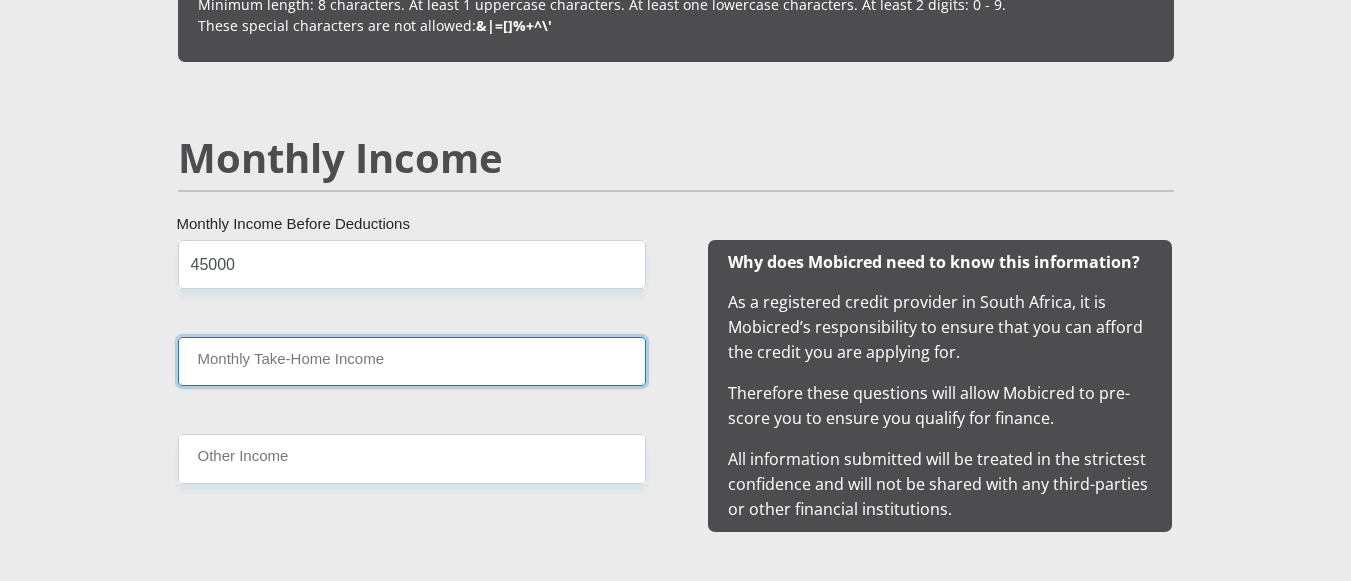 click on "Monthly Take-Home Income" at bounding box center (412, 361) 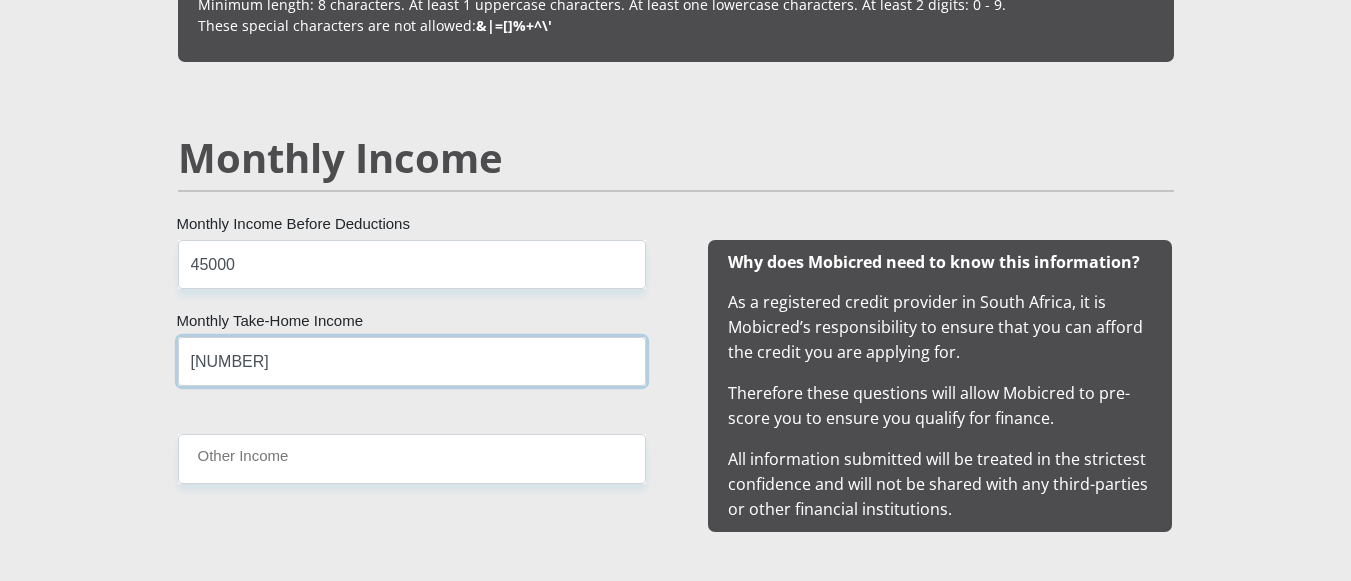 type on "[NUMBER]" 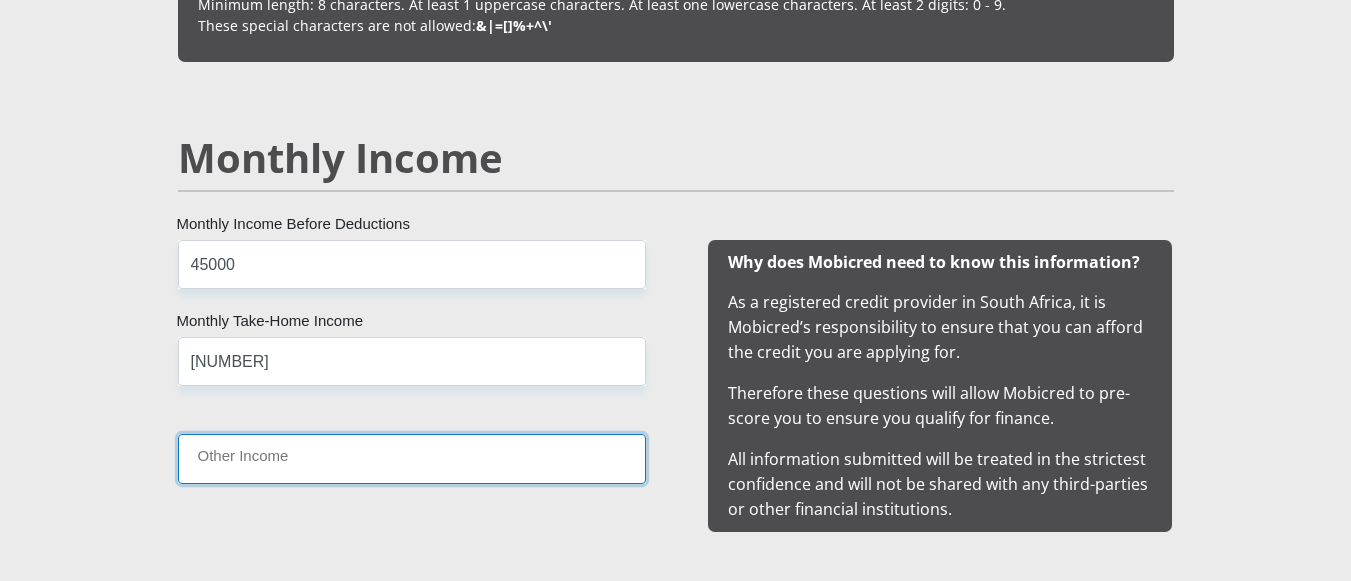click on "Other Income" at bounding box center (412, 458) 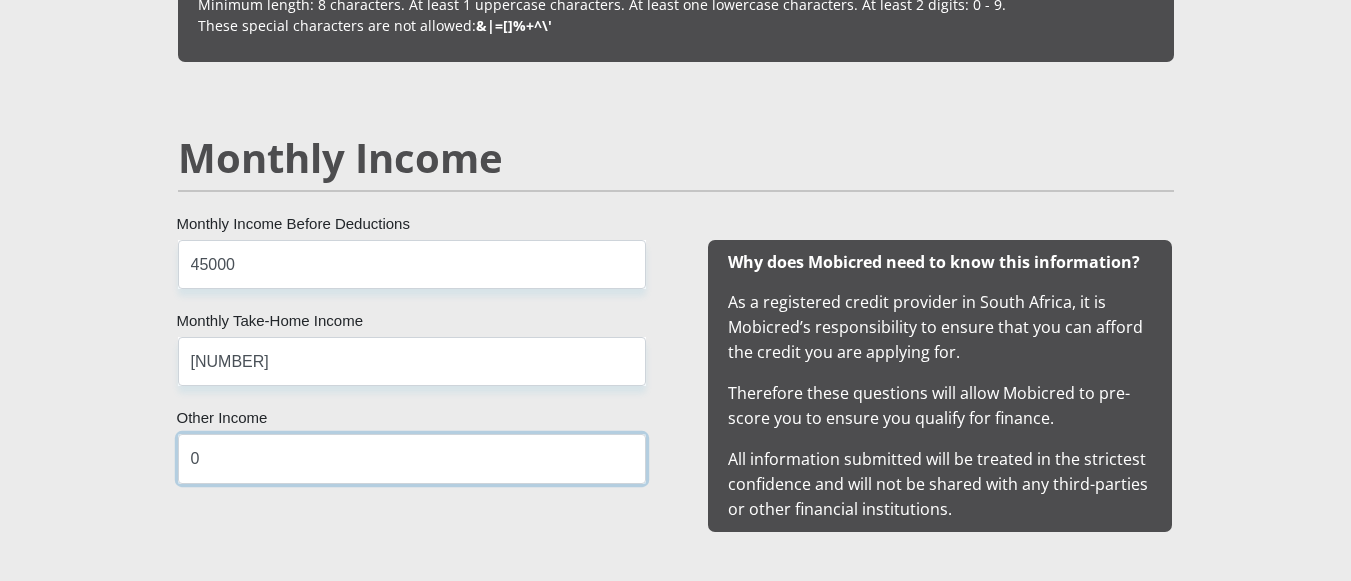 scroll, scrollTop: 2100, scrollLeft: 0, axis: vertical 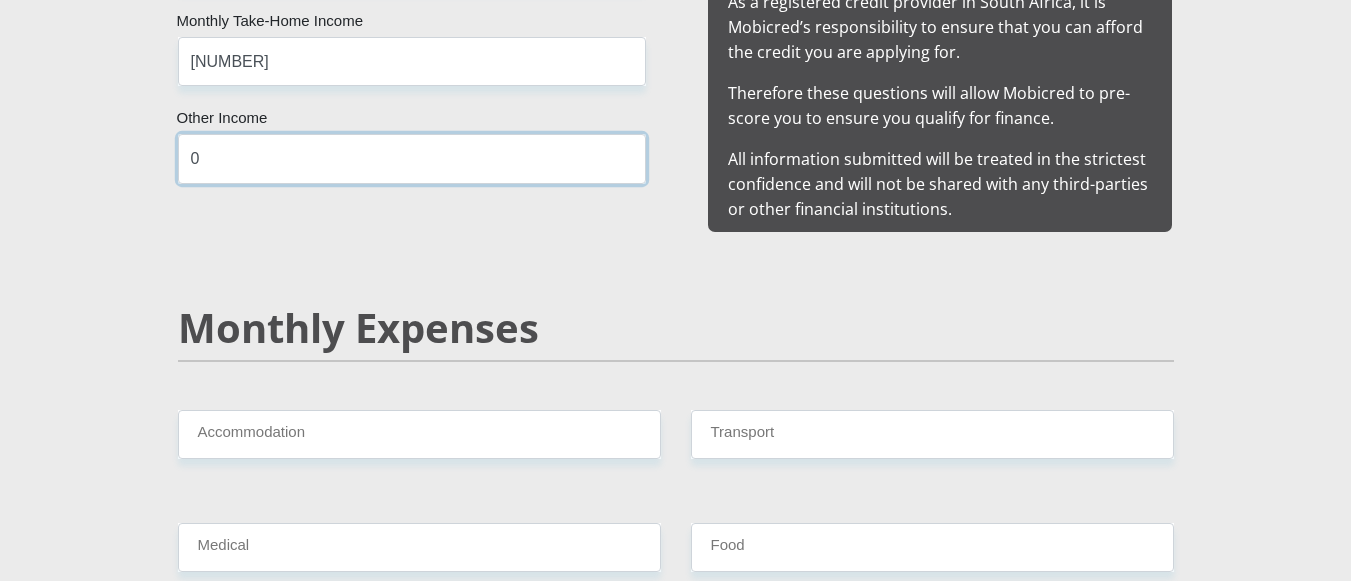 type on "0" 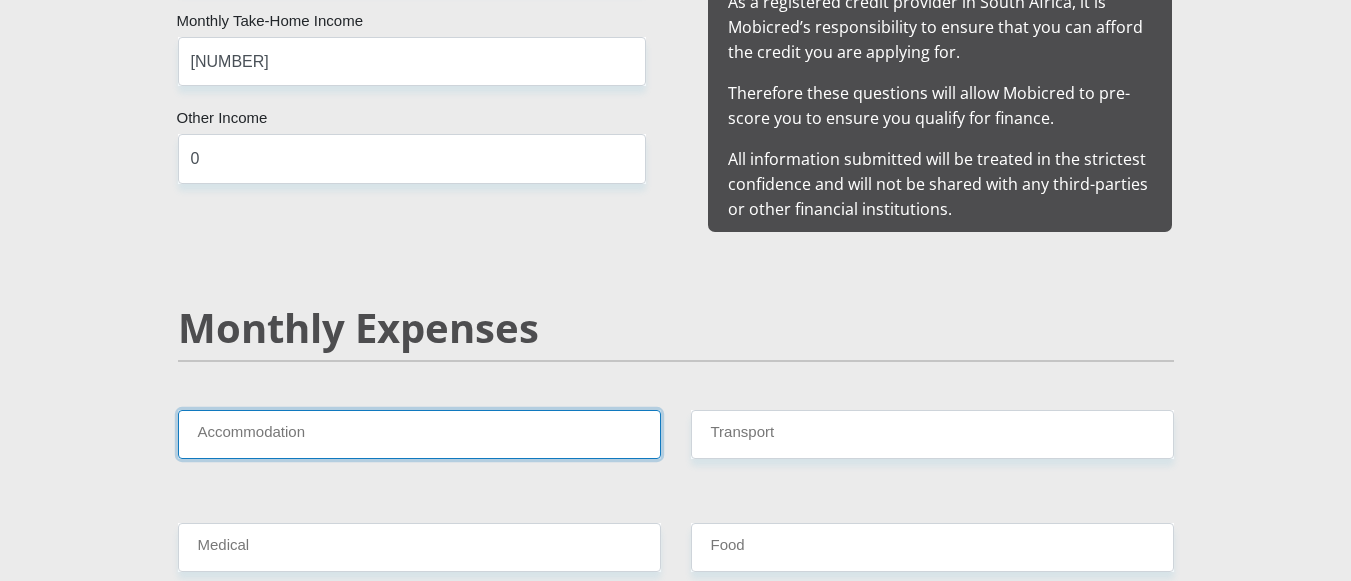 click on "Accommodation" at bounding box center (419, 434) 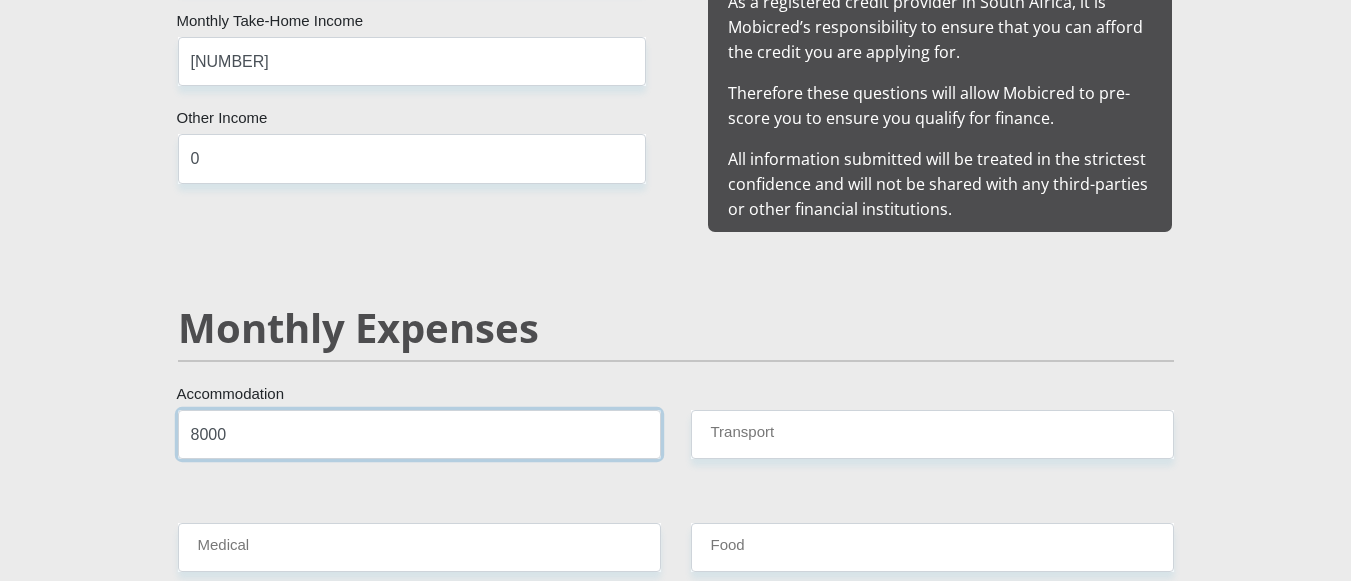 type on "8000" 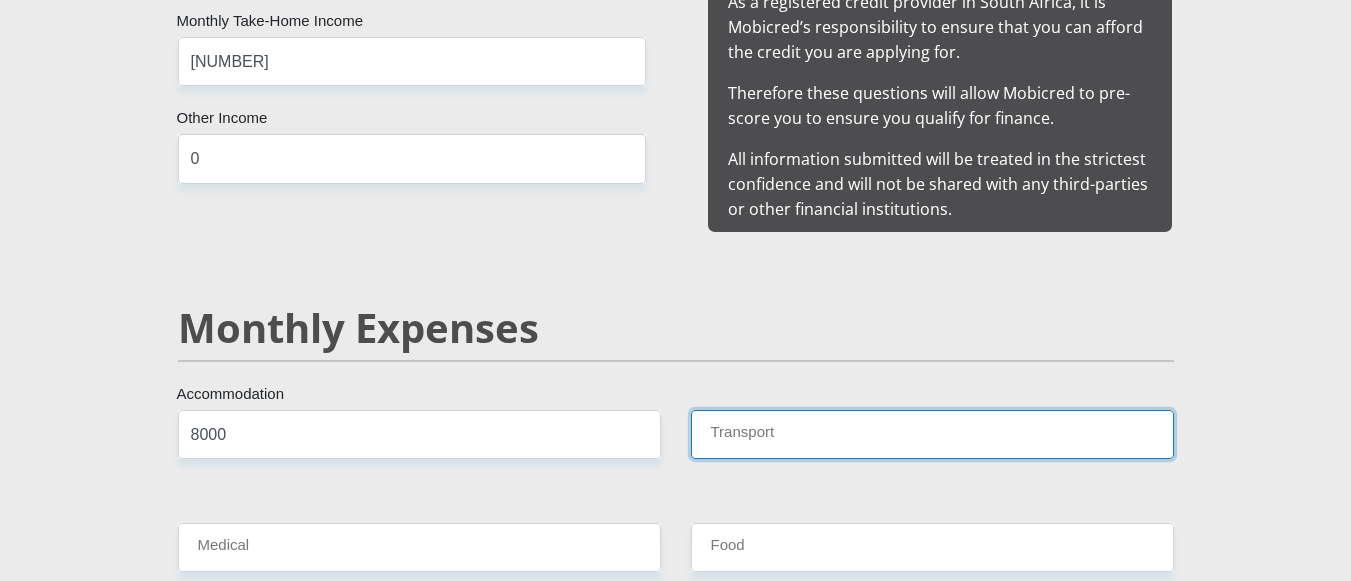 click on "Transport" at bounding box center (932, 434) 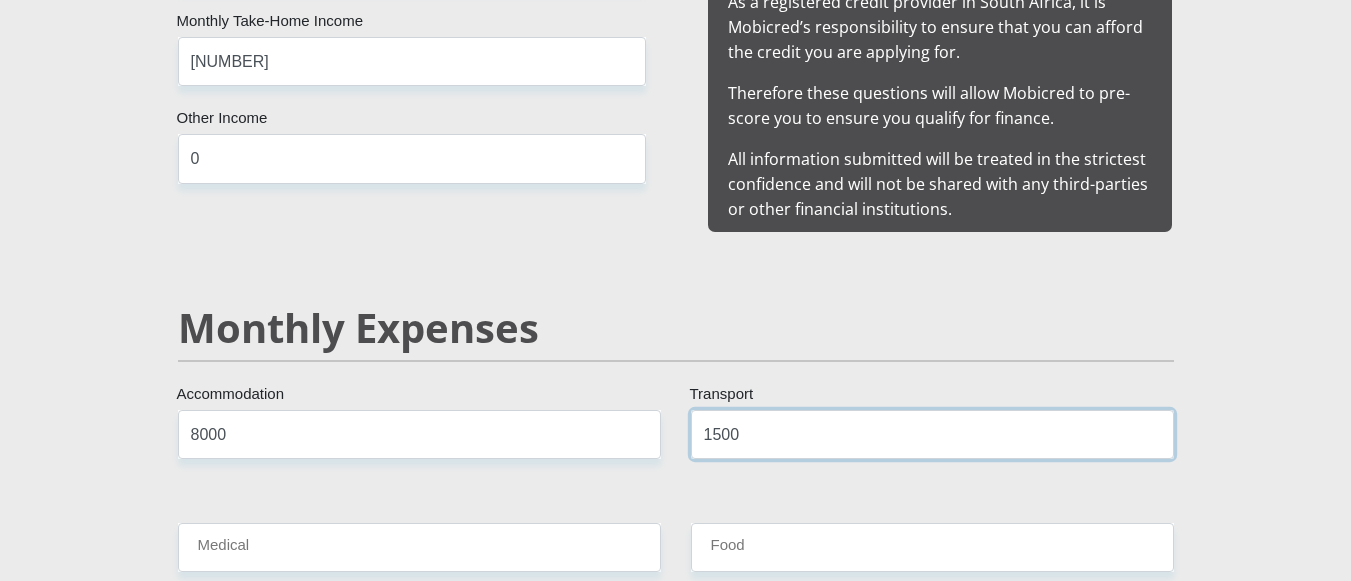 type on "1500" 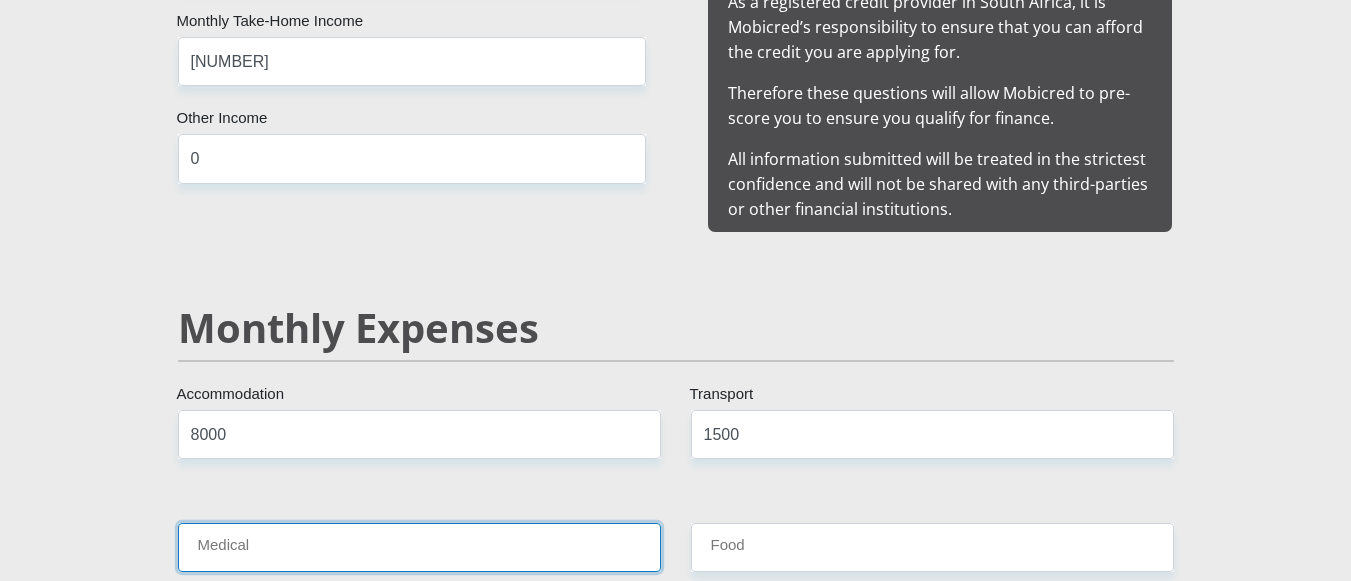 click on "Medical" at bounding box center (419, 547) 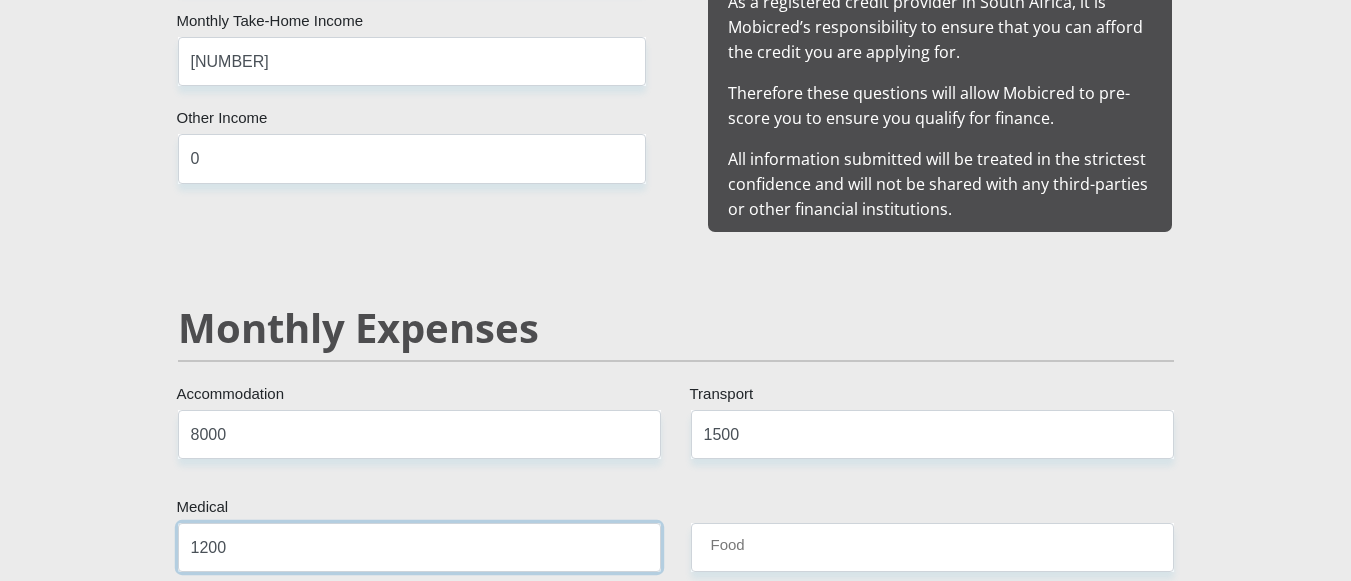 type on "1200" 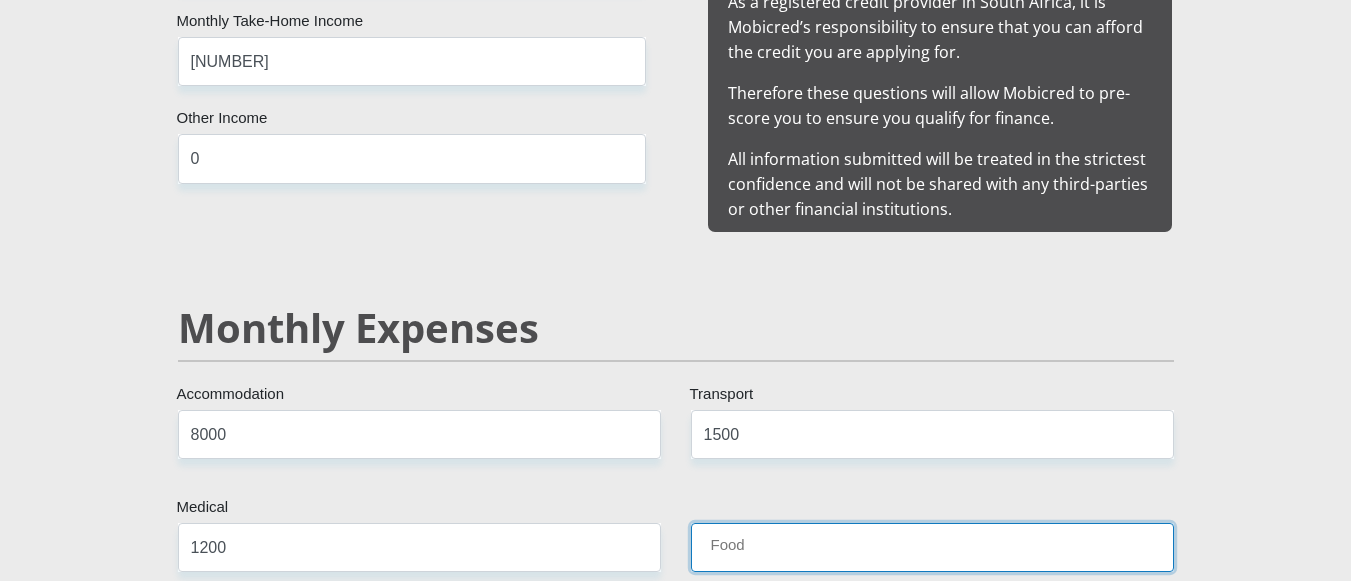 click on "Food" at bounding box center (932, 547) 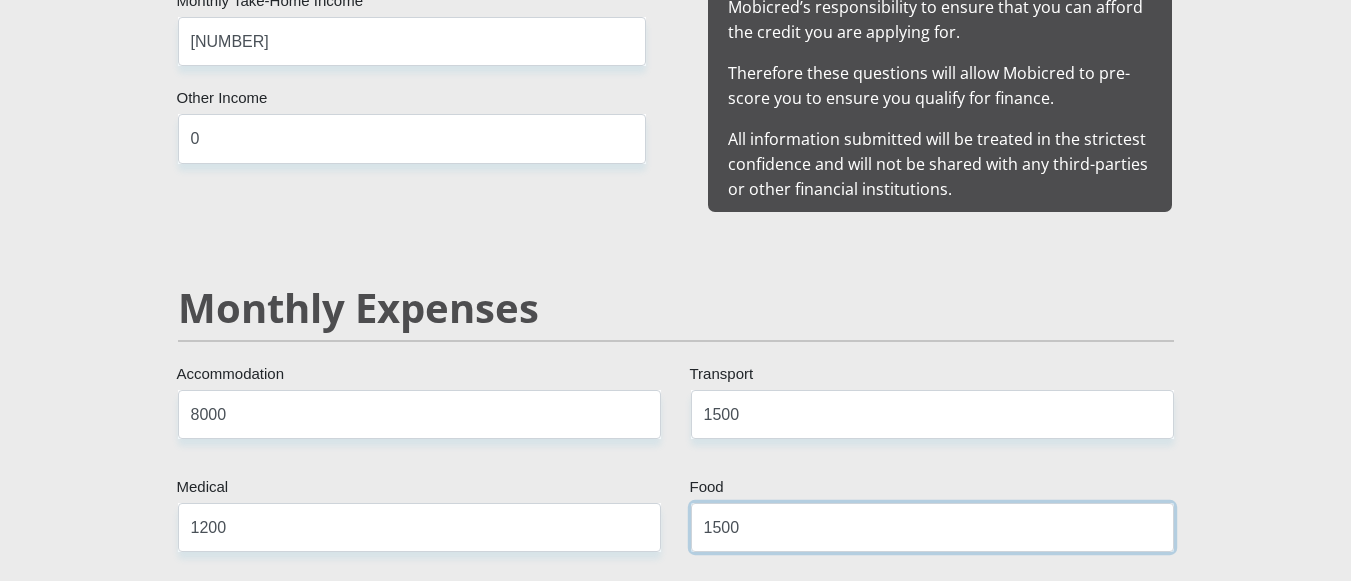 scroll, scrollTop: 2300, scrollLeft: 0, axis: vertical 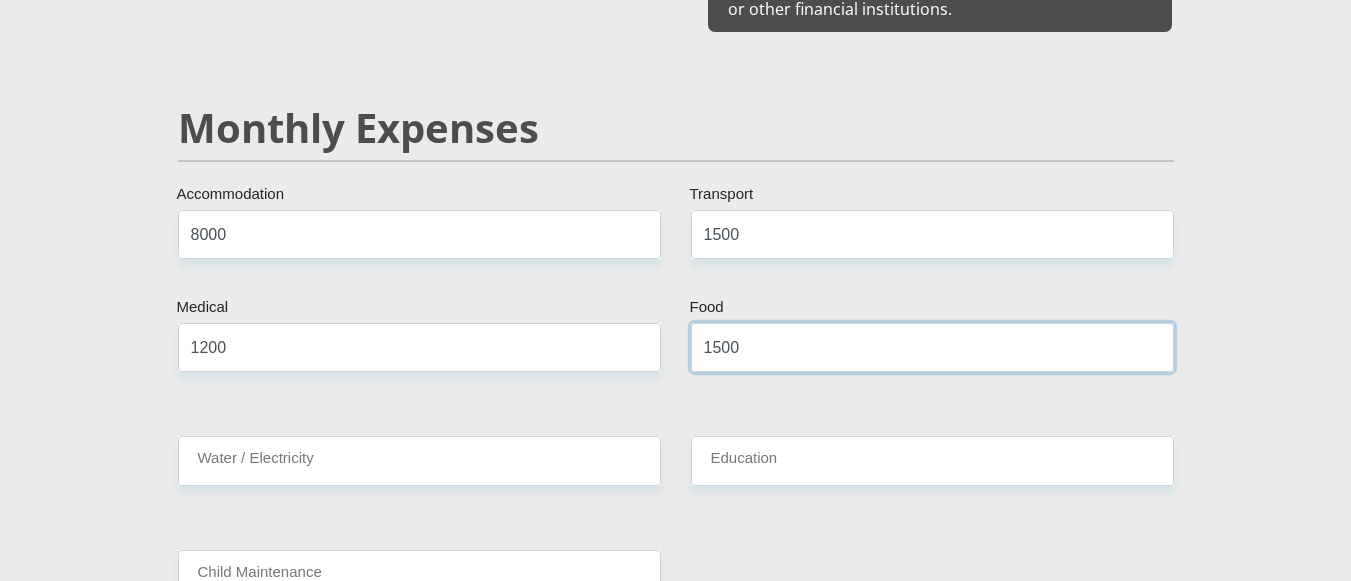 type on "1500" 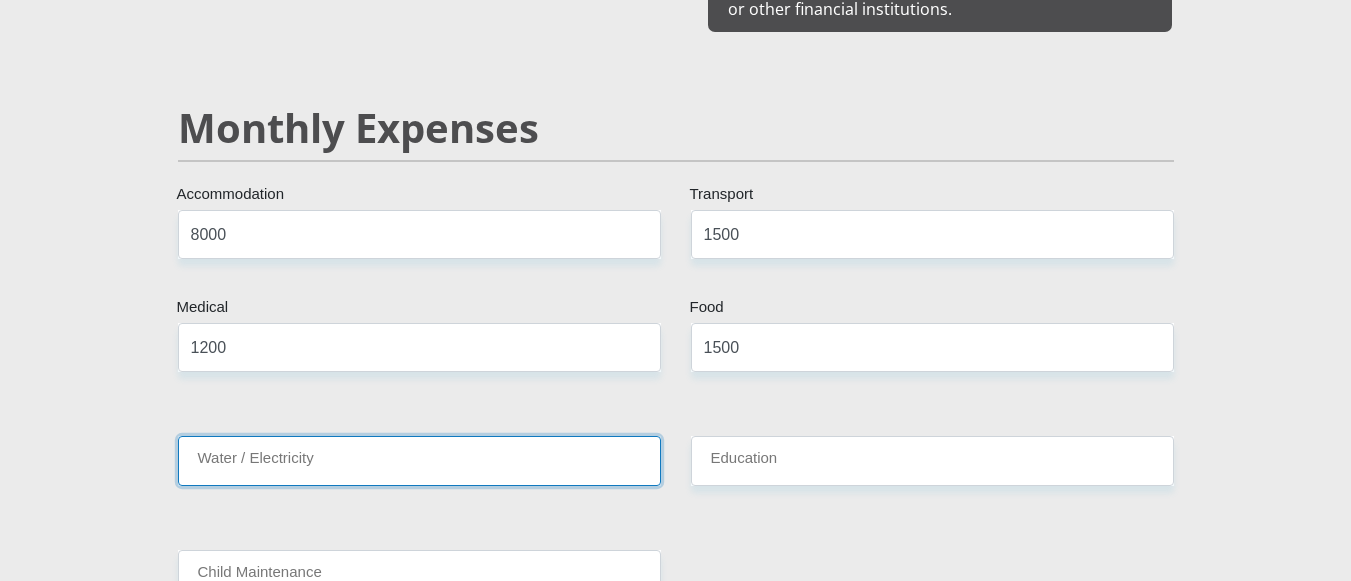 click on "Water / Electricity" at bounding box center [419, 460] 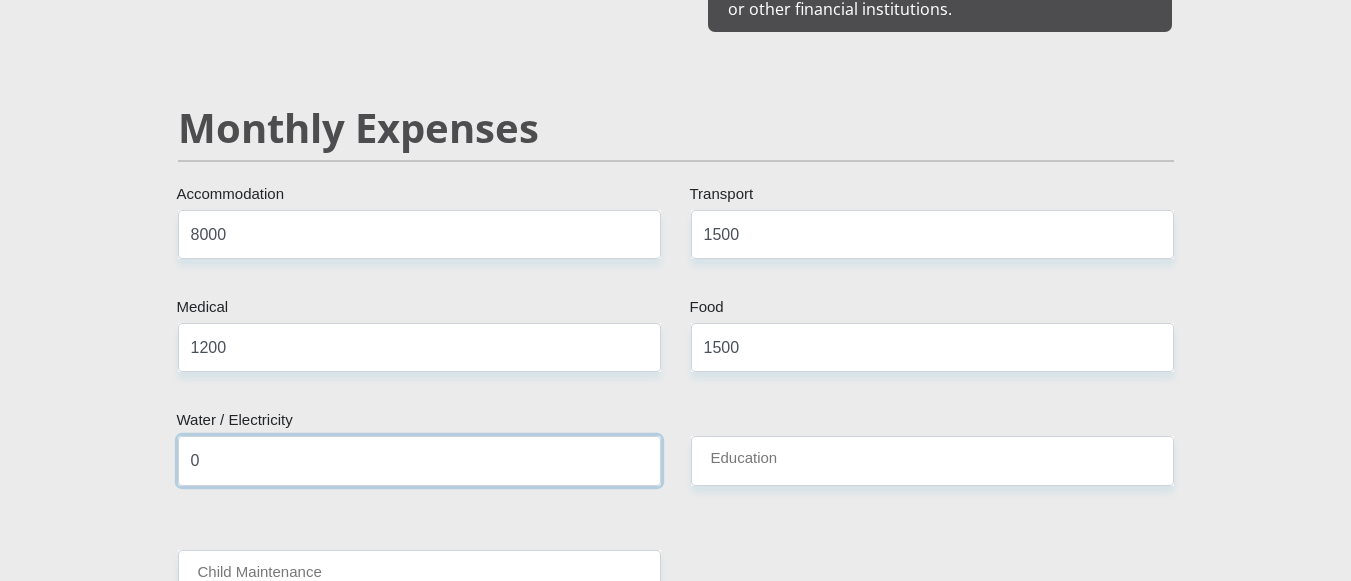 type on "0" 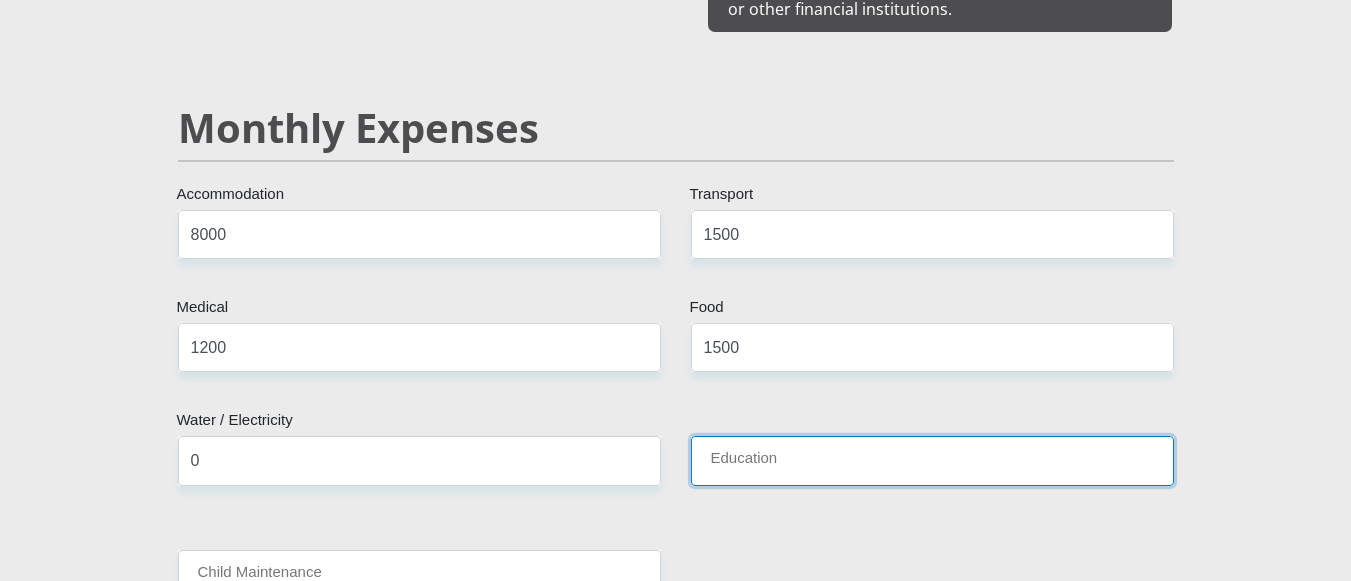 click on "Education" at bounding box center (932, 460) 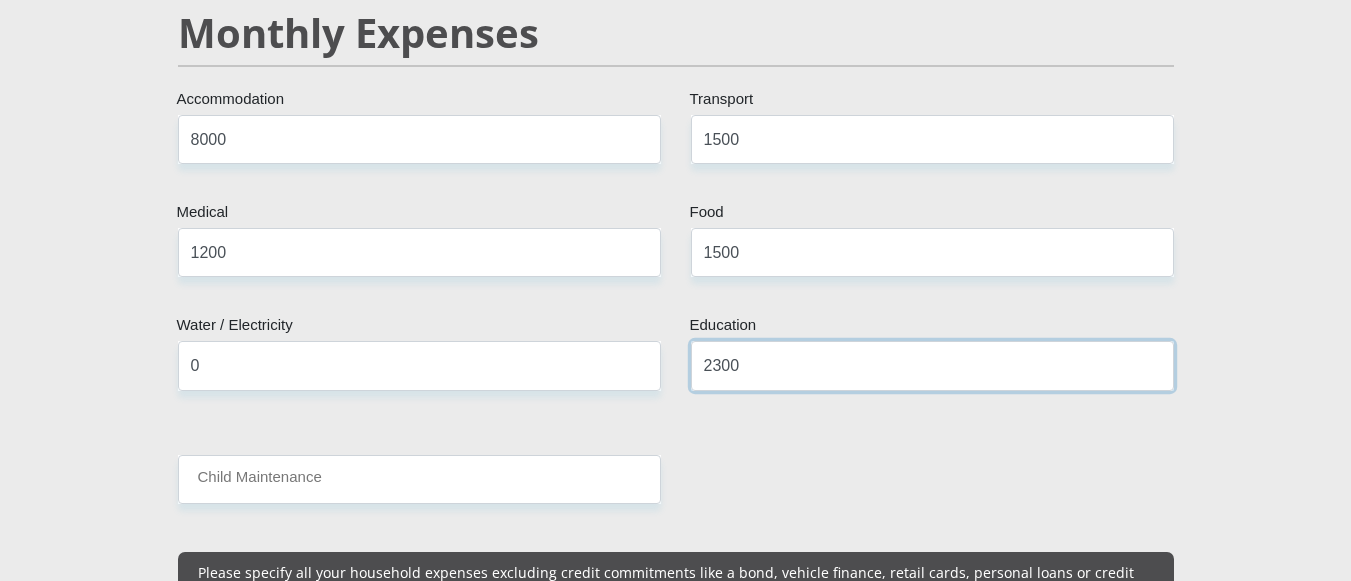scroll, scrollTop: 2500, scrollLeft: 0, axis: vertical 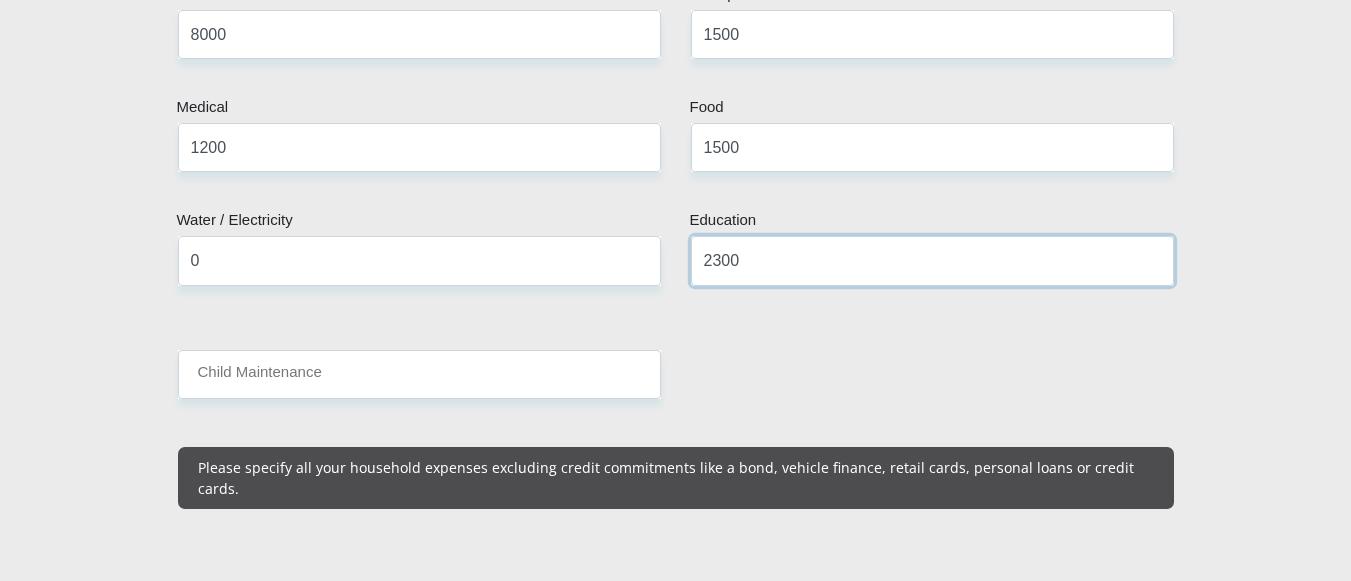 type on "2300" 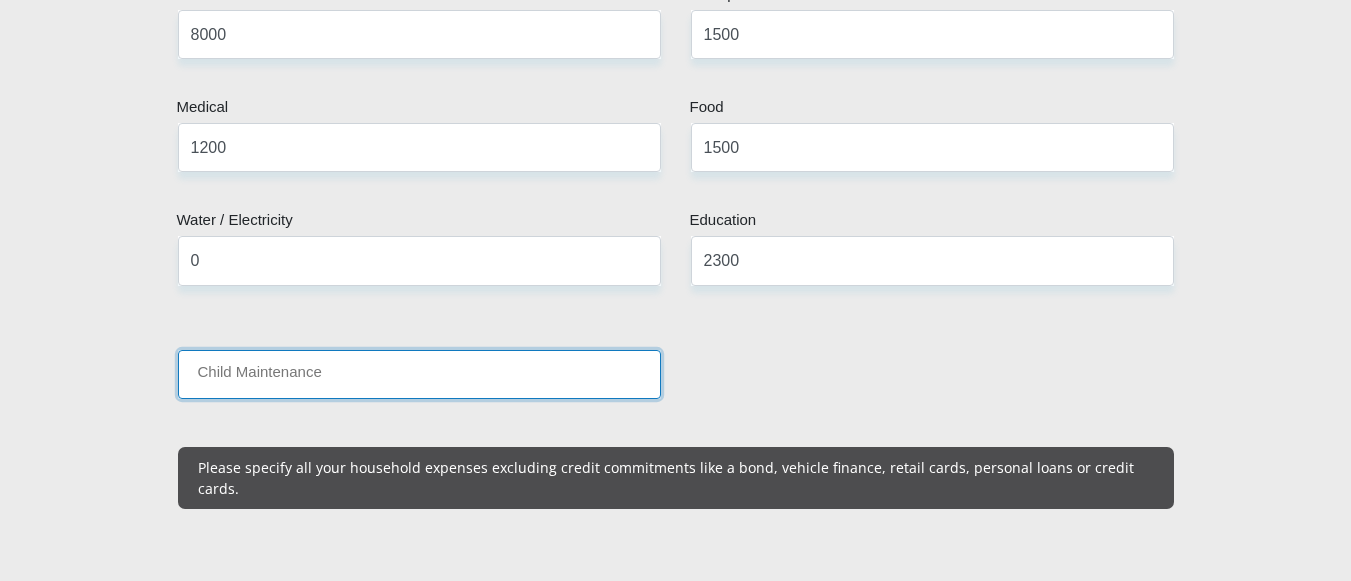 click on "Child Maintenance" at bounding box center (419, 374) 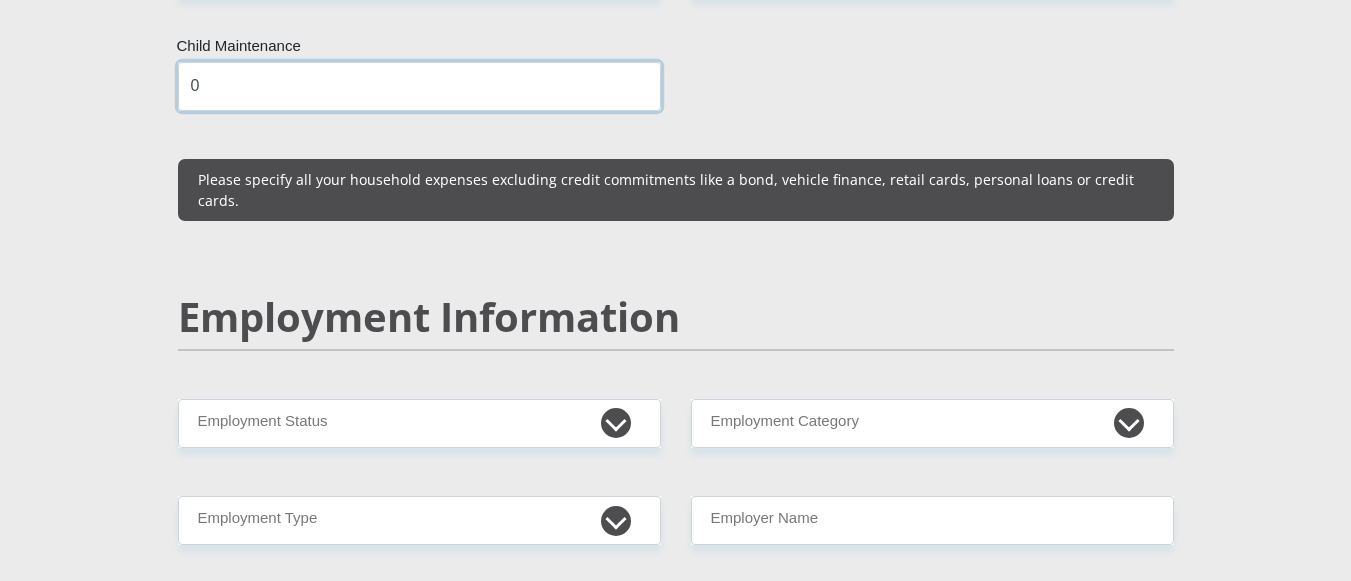 scroll, scrollTop: 2900, scrollLeft: 0, axis: vertical 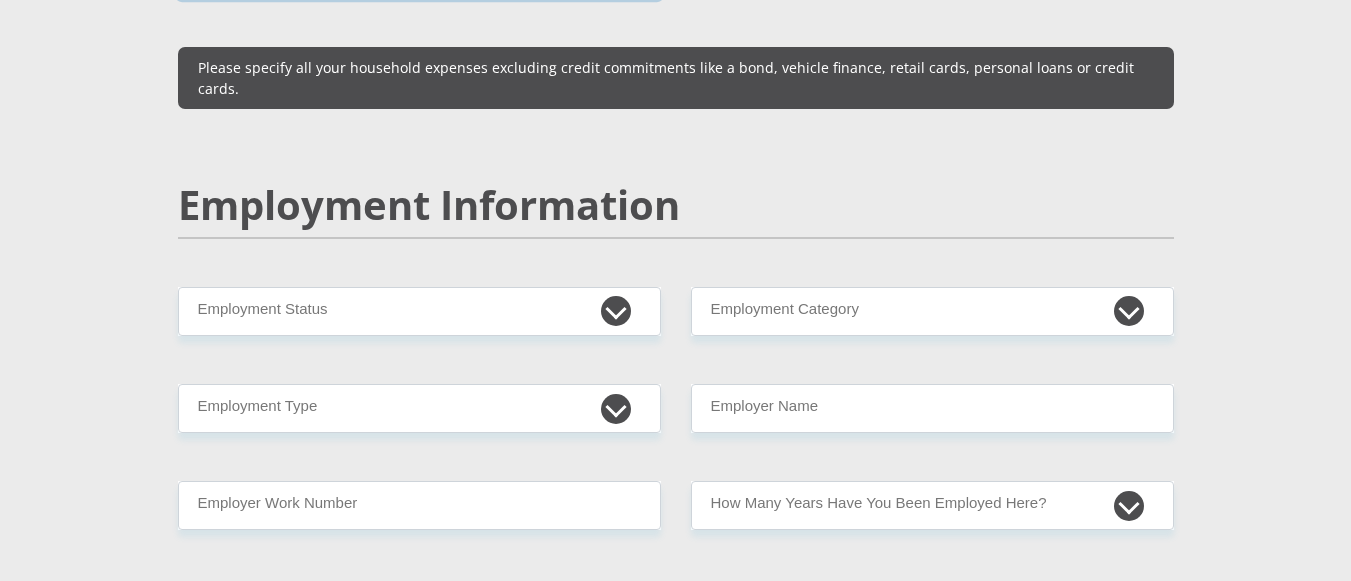 type on "0" 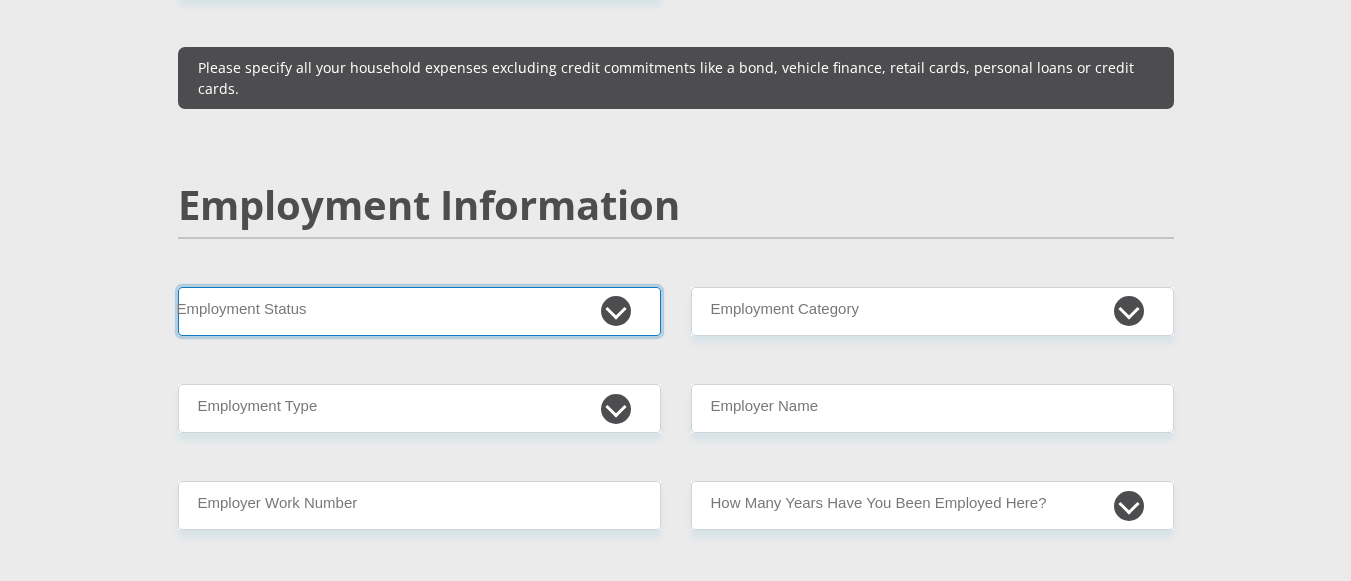 click on "Permanent/Full-time
Part-time/Casual
Contract Worker
Self-Employed
Housewife
Retired
Student
Medically Boarded
Disability
Unemployed" at bounding box center (419, 311) 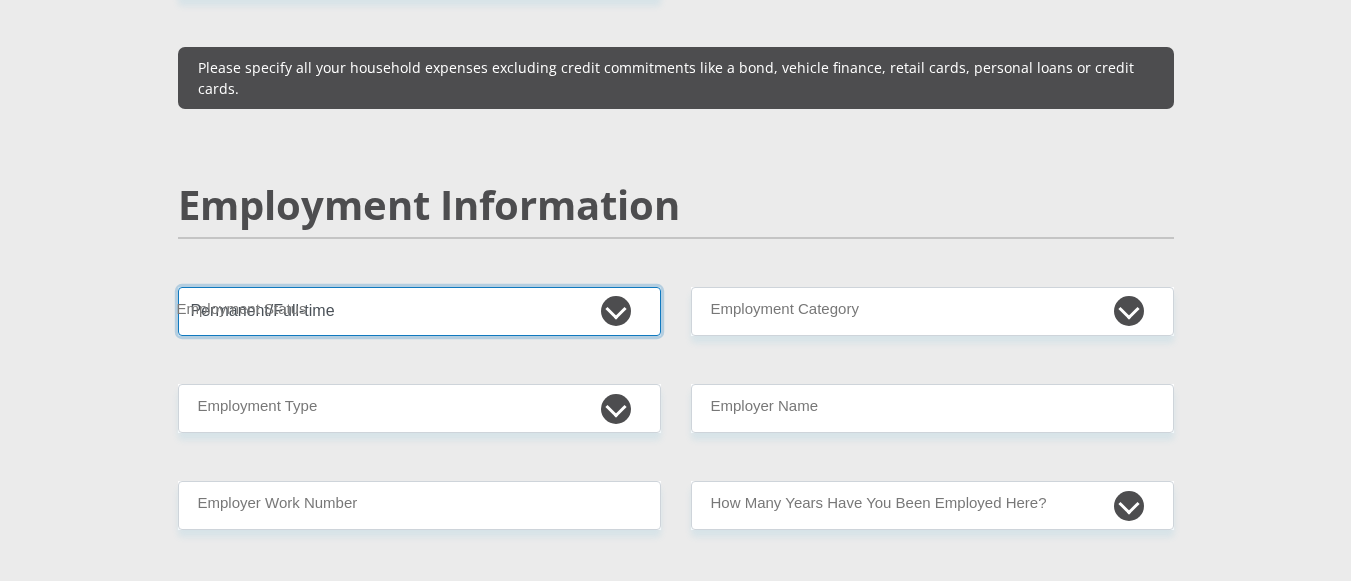 click on "Permanent/Full-time
Part-time/Casual
Contract Worker
Self-Employed
Housewife
Retired
Student
Medically Boarded
Disability
Unemployed" at bounding box center (419, 311) 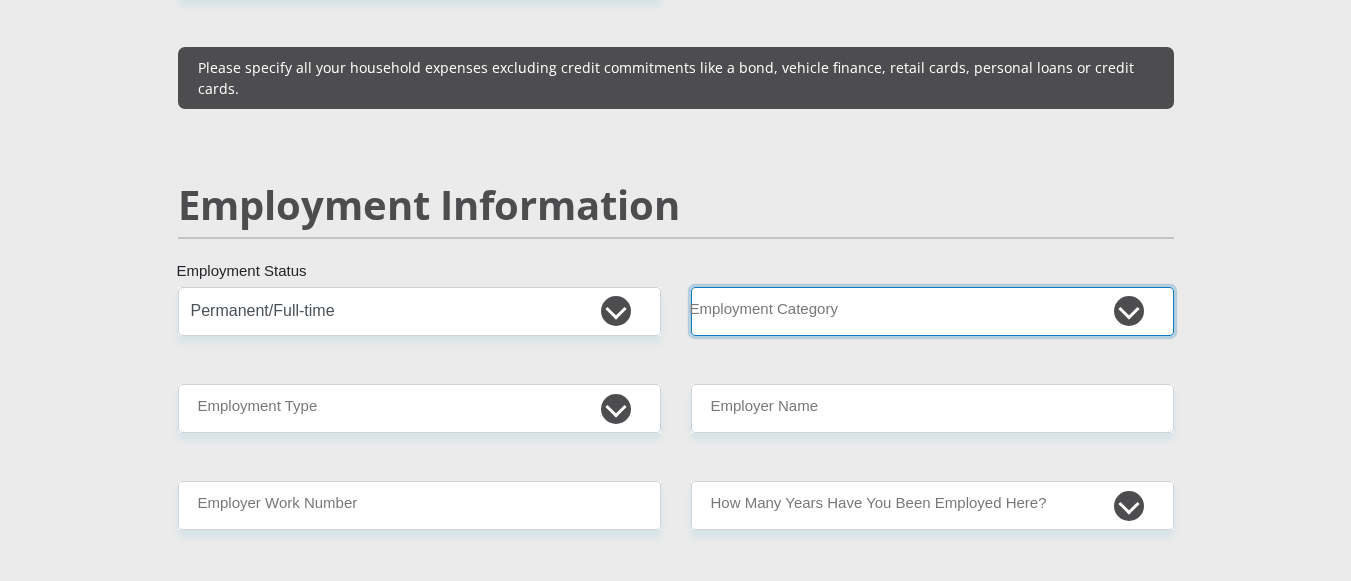 click on "AGRICULTURE
ALCOHOL & TOBACCO
CONSTRUCTION MATERIALS
METALLURGY
EQUIPMENT FOR RENEWABLE ENERGY
SPECIALIZED CONTRACTORS
CAR
GAMING (INCL. INTERNET
OTHER WHOLESALE
UNLICENSED PHARMACEUTICALS
CURRENCY EXCHANGE HOUSES
OTHER FINANCIAL INSTITUTIONS & INSURANCE
REAL ESTATE AGENTS
OIL & GAS
OTHER MATERIALS (E.G. IRON ORE)
PRECIOUS STONES & PRECIOUS METALS
POLITICAL ORGANIZATIONS
RELIGIOUS ORGANIZATIONS(NOT SECTS)
ACTI. HAVING BUSINESS DEAL WITH PUBLIC ADMINISTRATION
LAUNDROMATS" at bounding box center [932, 311] 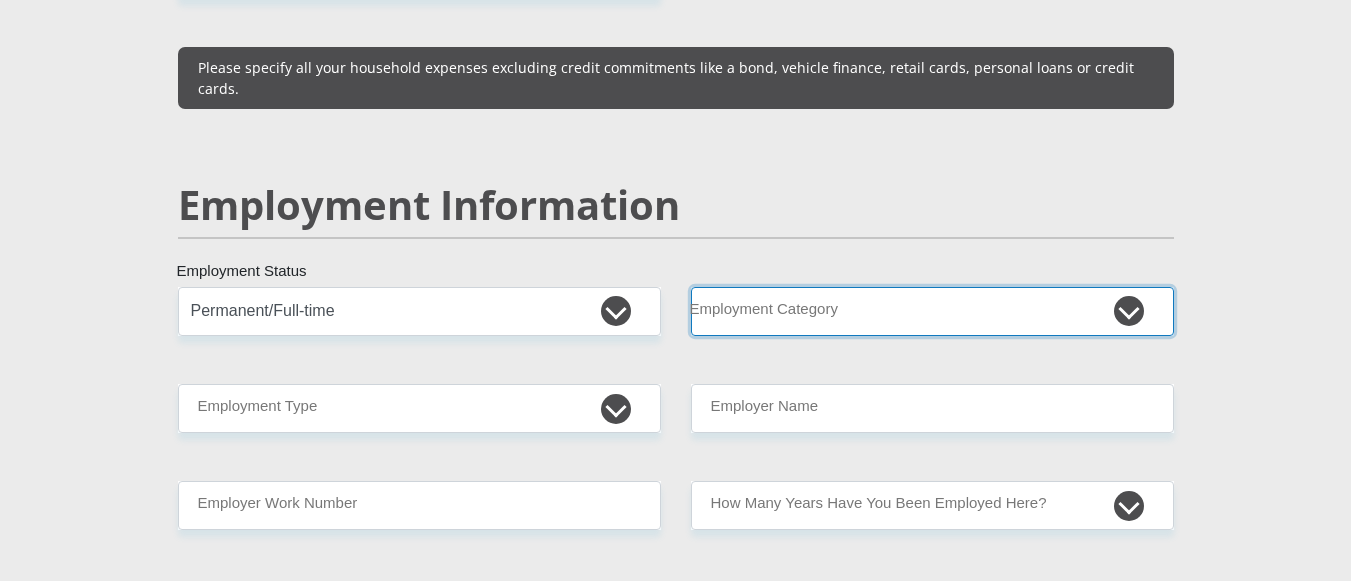 select on "17" 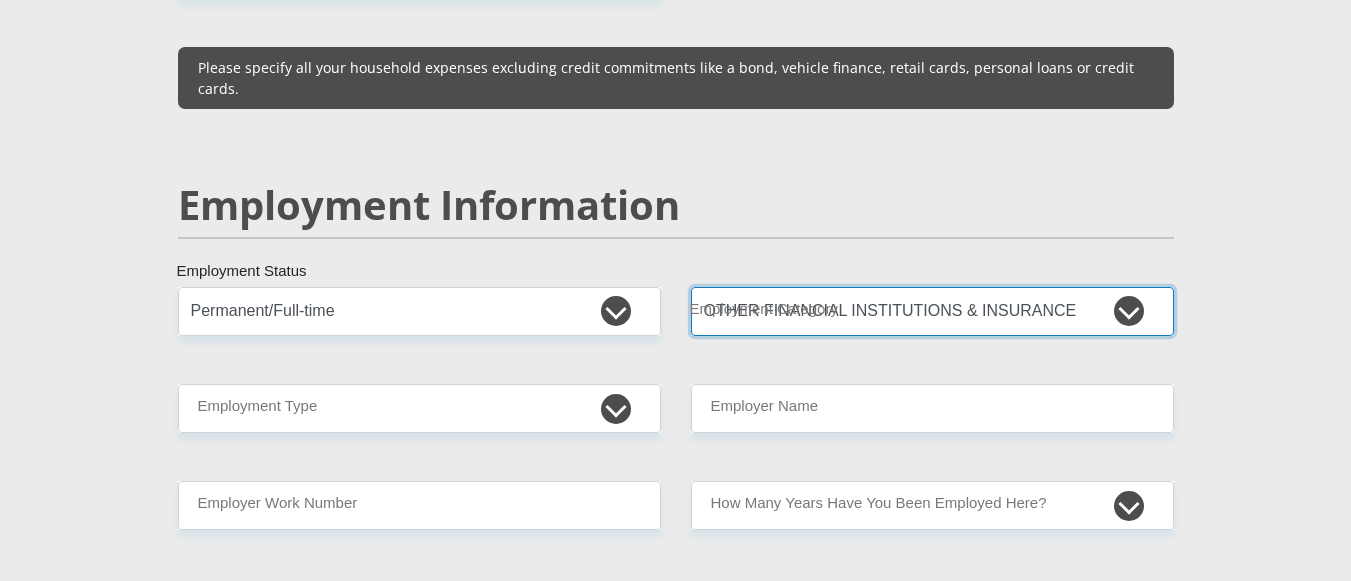 click on "AGRICULTURE
ALCOHOL & TOBACCO
CONSTRUCTION MATERIALS
METALLURGY
EQUIPMENT FOR RENEWABLE ENERGY
SPECIALIZED CONTRACTORS
CAR
GAMING (INCL. INTERNET
OTHER WHOLESALE
UNLICENSED PHARMACEUTICALS
CURRENCY EXCHANGE HOUSES
OTHER FINANCIAL INSTITUTIONS & INSURANCE
REAL ESTATE AGENTS
OIL & GAS
OTHER MATERIALS (E.G. IRON ORE)
PRECIOUS STONES & PRECIOUS METALS
POLITICAL ORGANIZATIONS
RELIGIOUS ORGANIZATIONS(NOT SECTS)
ACTI. HAVING BUSINESS DEAL WITH PUBLIC ADMINISTRATION
LAUNDROMATS" at bounding box center [932, 311] 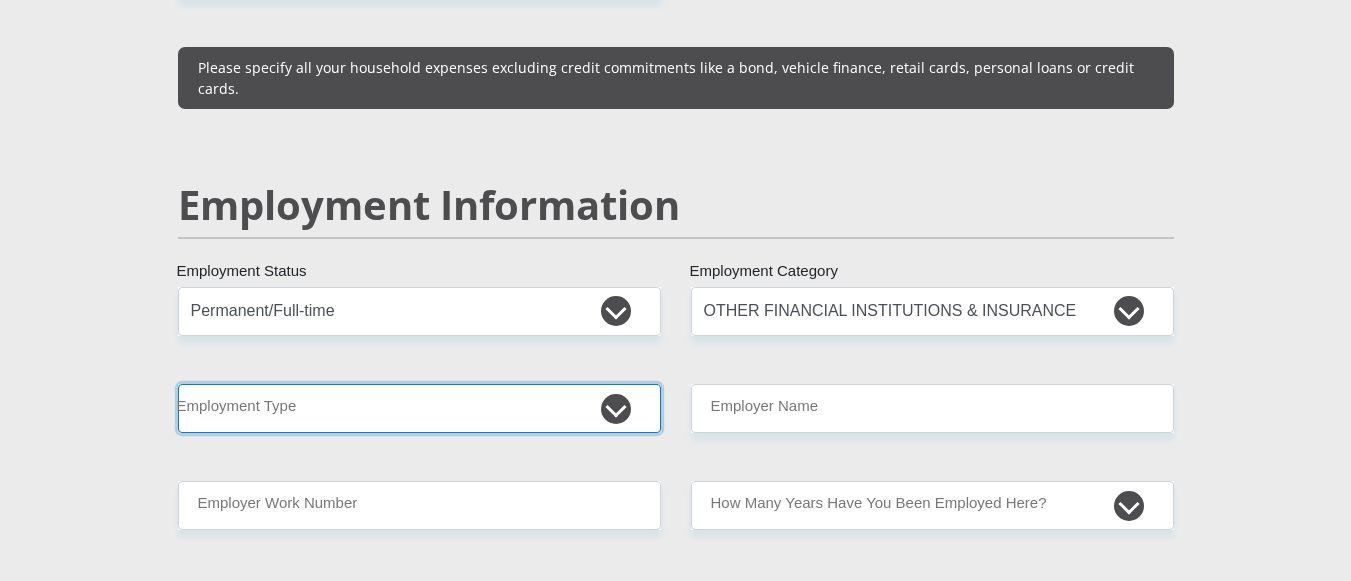 click on "College/Lecturer
Craft Seller
Creative
Driver
Executive
Farmer
Forces - Non Commissioned
Forces - Officer
Hawker
Housewife
Labourer
Licenced Professional
Manager
Miner
Non Licenced Professional
Office Staff/Clerk
Outside Worker
Pensioner
Permanent Teacher
Production/Manufacturing
Sales
Self-Employed
Semi-Professional Worker
Service Industry  Social Worker  Student" at bounding box center [419, 408] 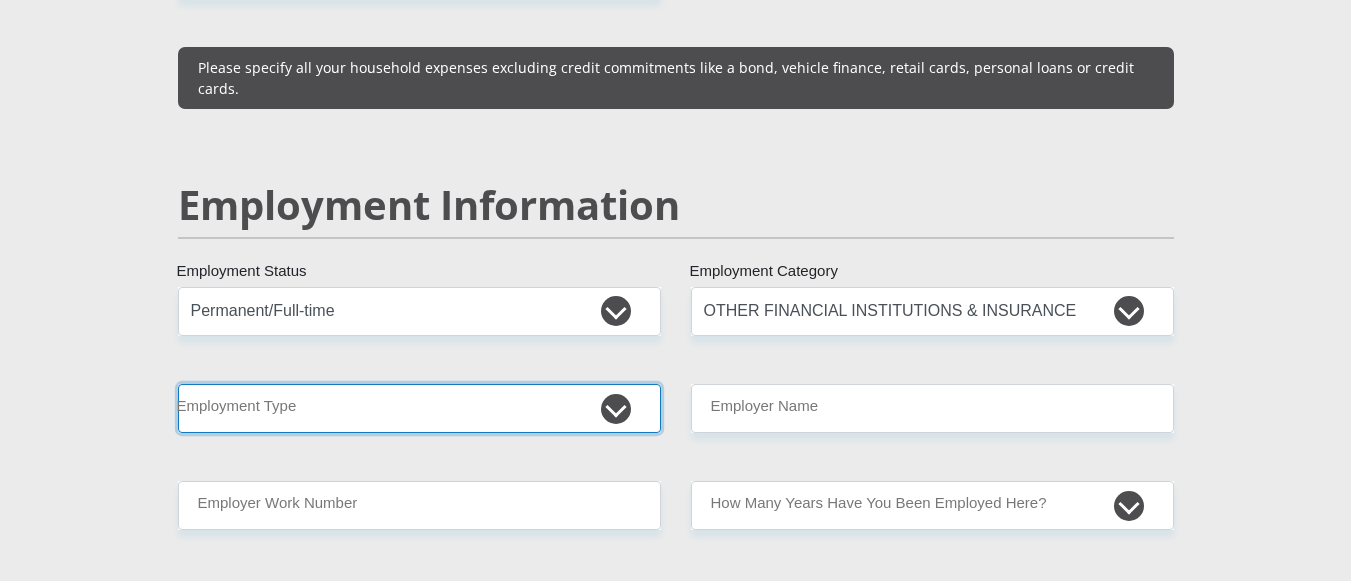 select on "College/Lecturer" 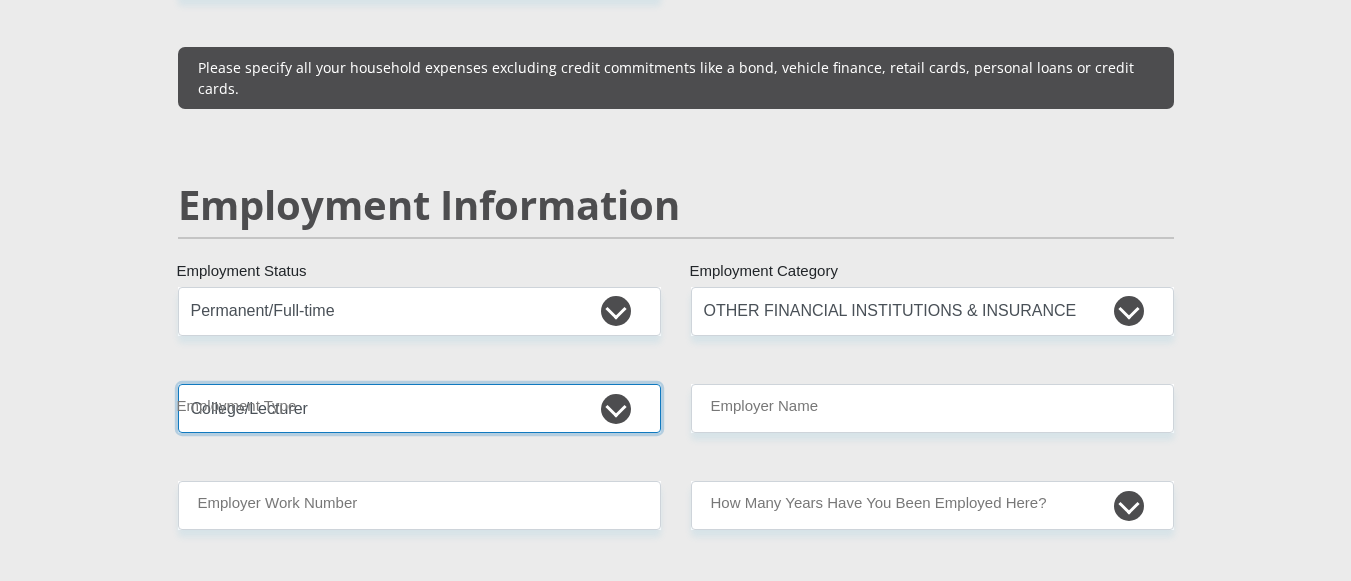 click on "College/Lecturer
Craft Seller
Creative
Driver
Executive
Farmer
Forces - Non Commissioned
Forces - Officer
Hawker
Housewife
Labourer
Licenced Professional
Manager
Miner
Non Licenced Professional
Office Staff/Clerk
Outside Worker
Pensioner
Permanent Teacher
Production/Manufacturing
Sales
Self-Employed
Semi-Professional Worker
Service Industry  Social Worker  Student" at bounding box center [419, 408] 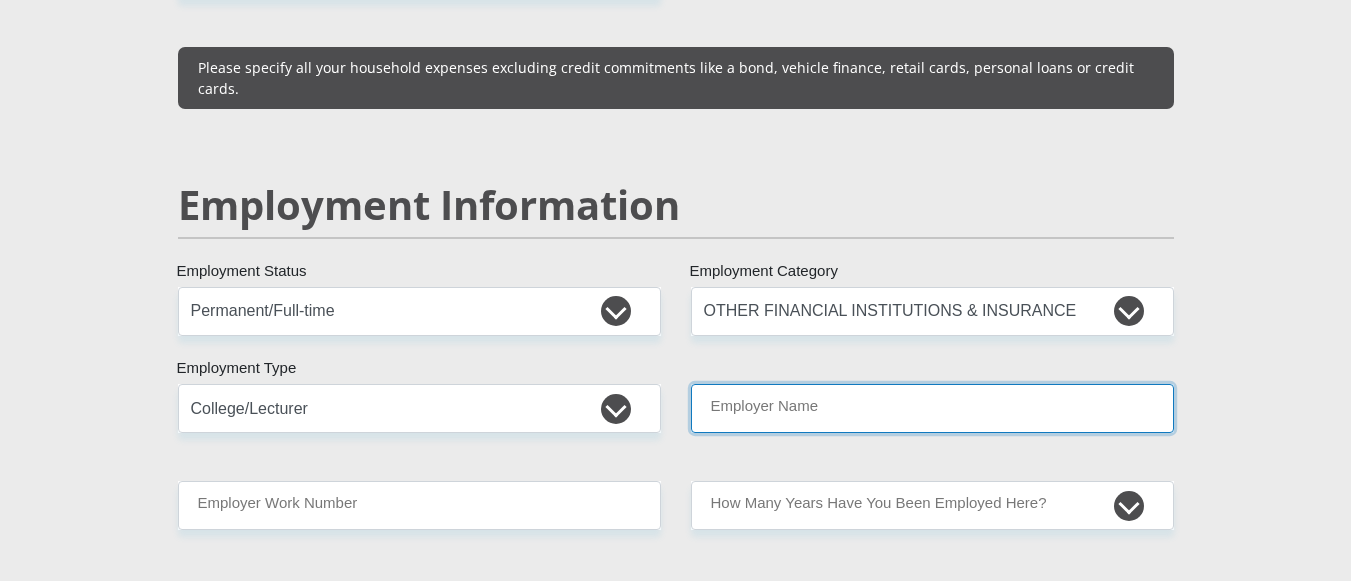 click on "Employer Name" at bounding box center (932, 408) 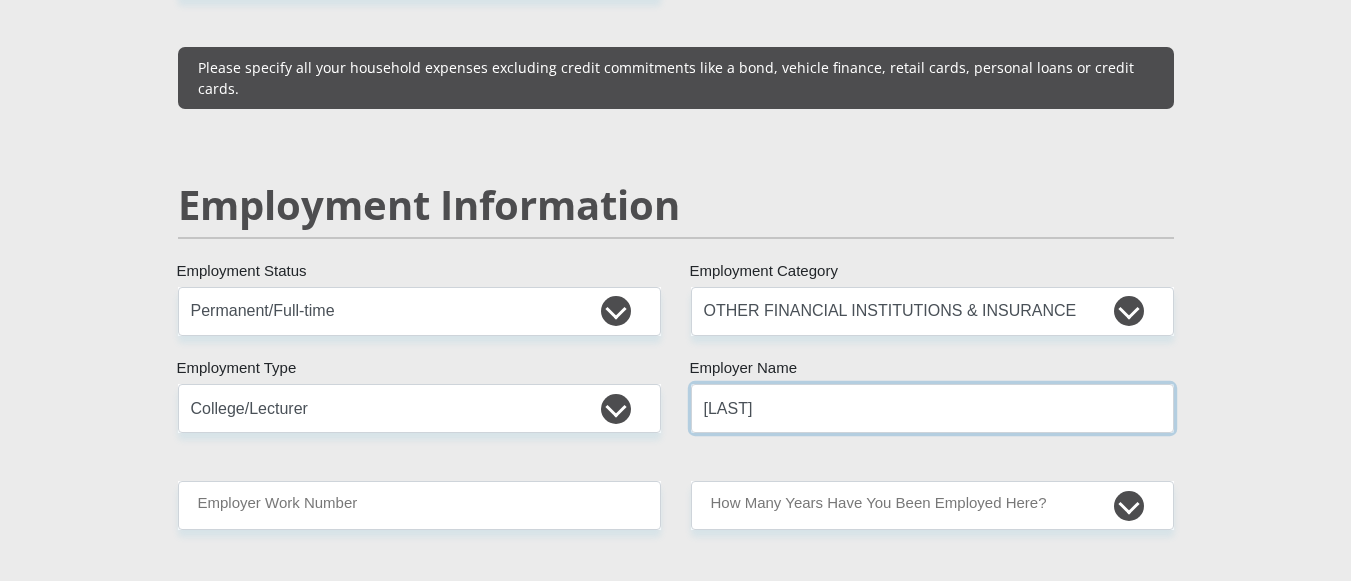 type on "[LAST]" 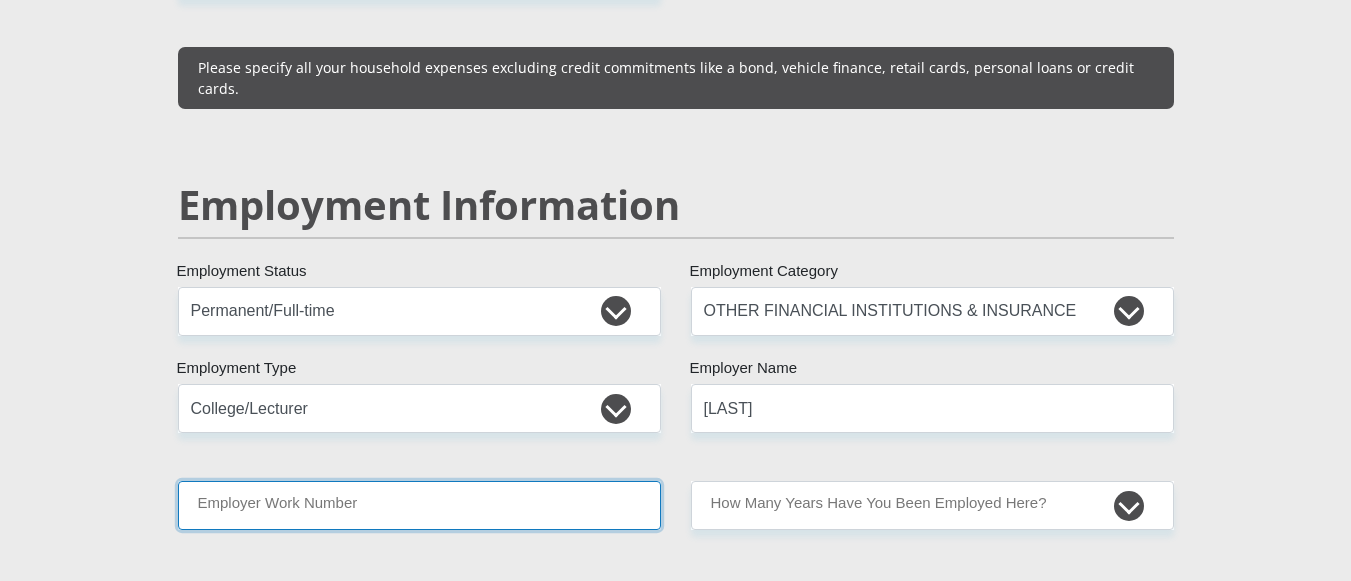 click on "Employer Work Number" at bounding box center (419, 505) 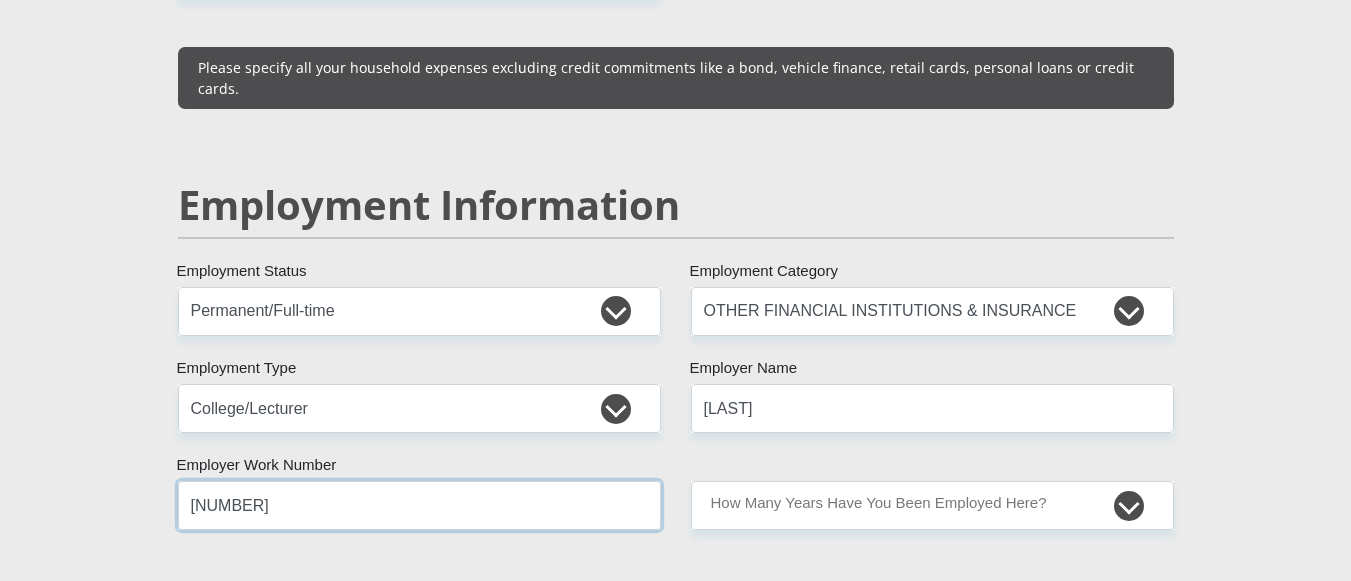 type on "[NUMBER]" 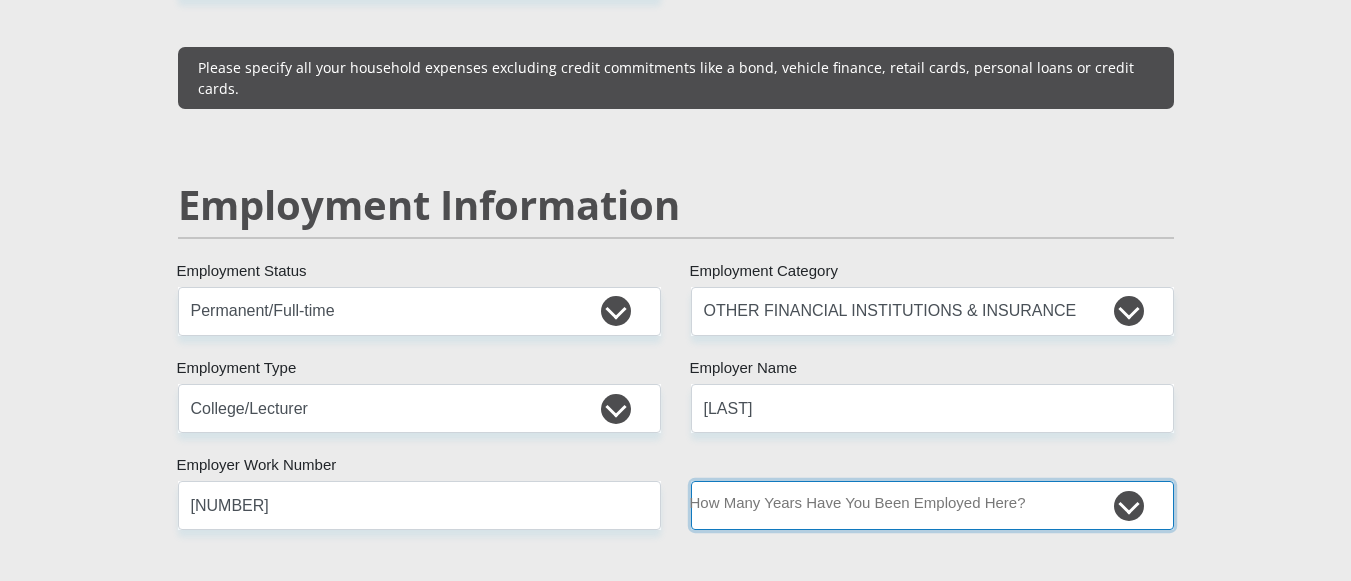 click on "less than 1 year
1-3 years
3-5 years
5+ years" at bounding box center [932, 505] 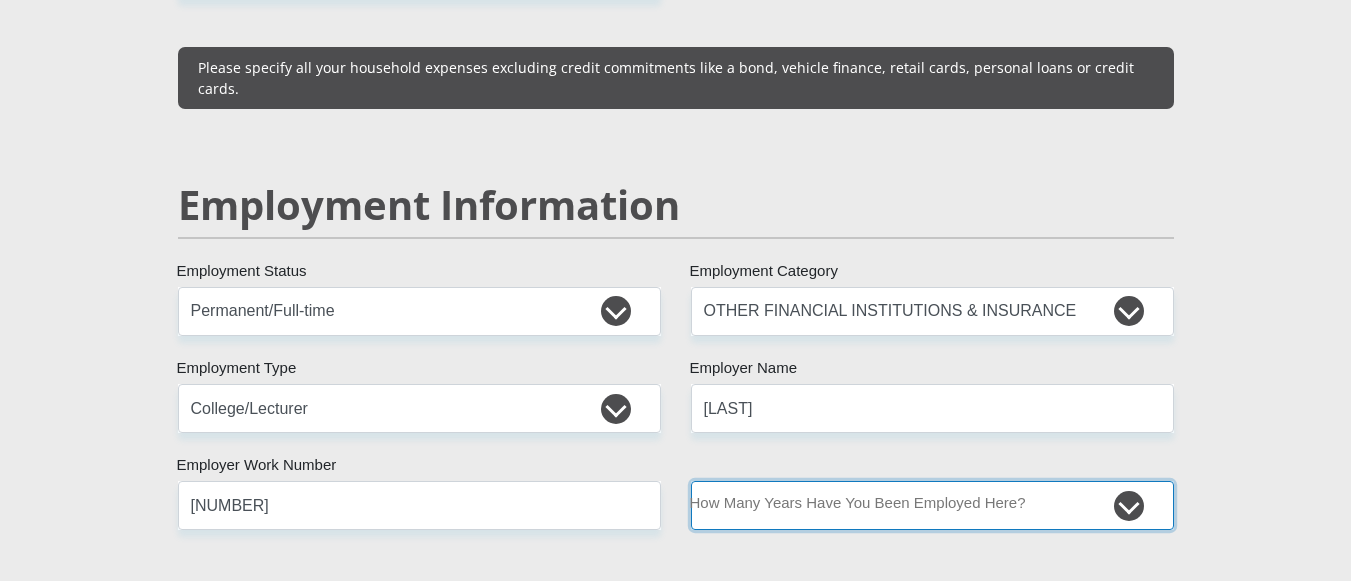 select on "6" 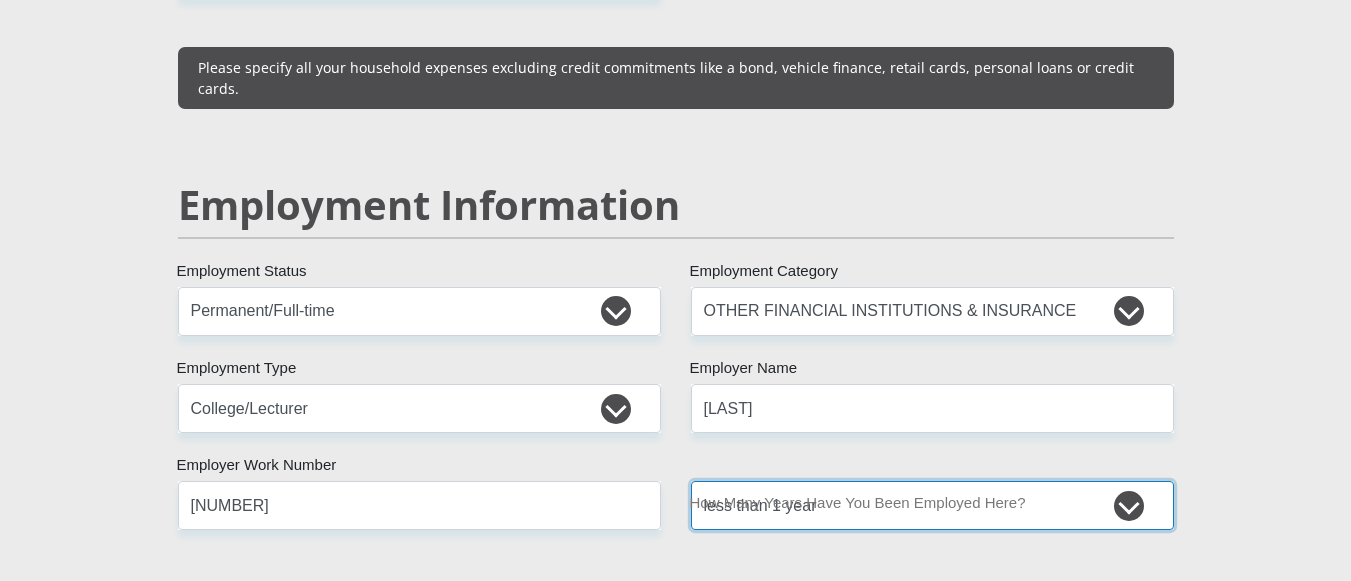click on "less than 1 year
1-3 years
3-5 years
5+ years" at bounding box center [932, 505] 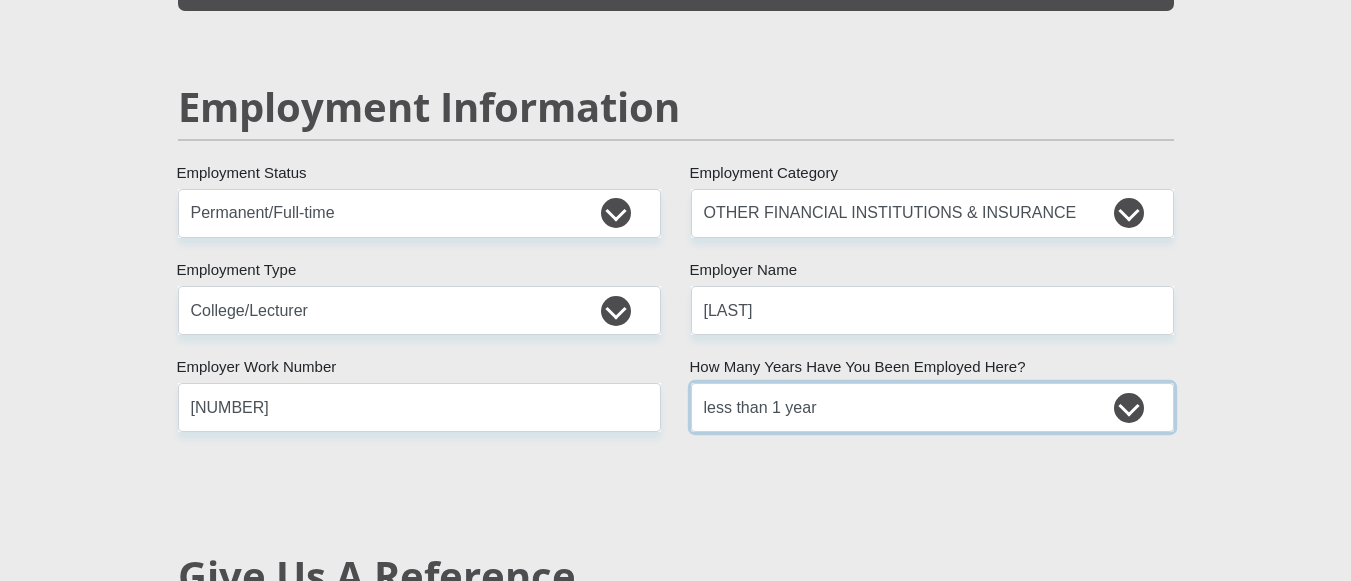 scroll, scrollTop: 3300, scrollLeft: 0, axis: vertical 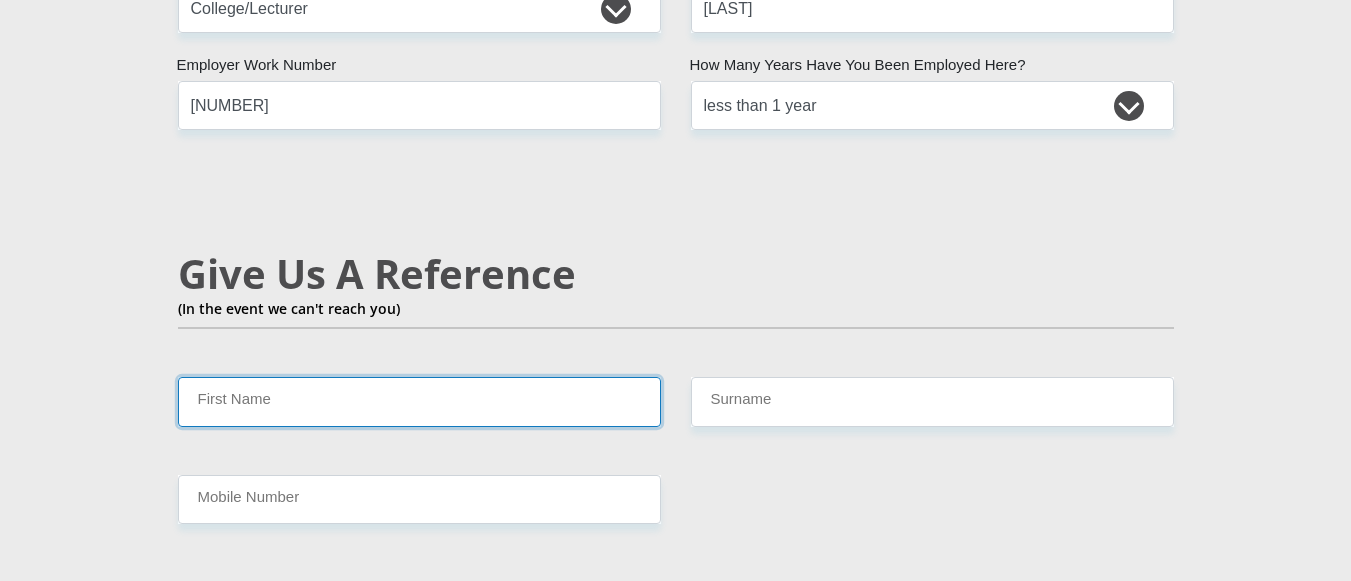 click on "First Name" at bounding box center (419, 401) 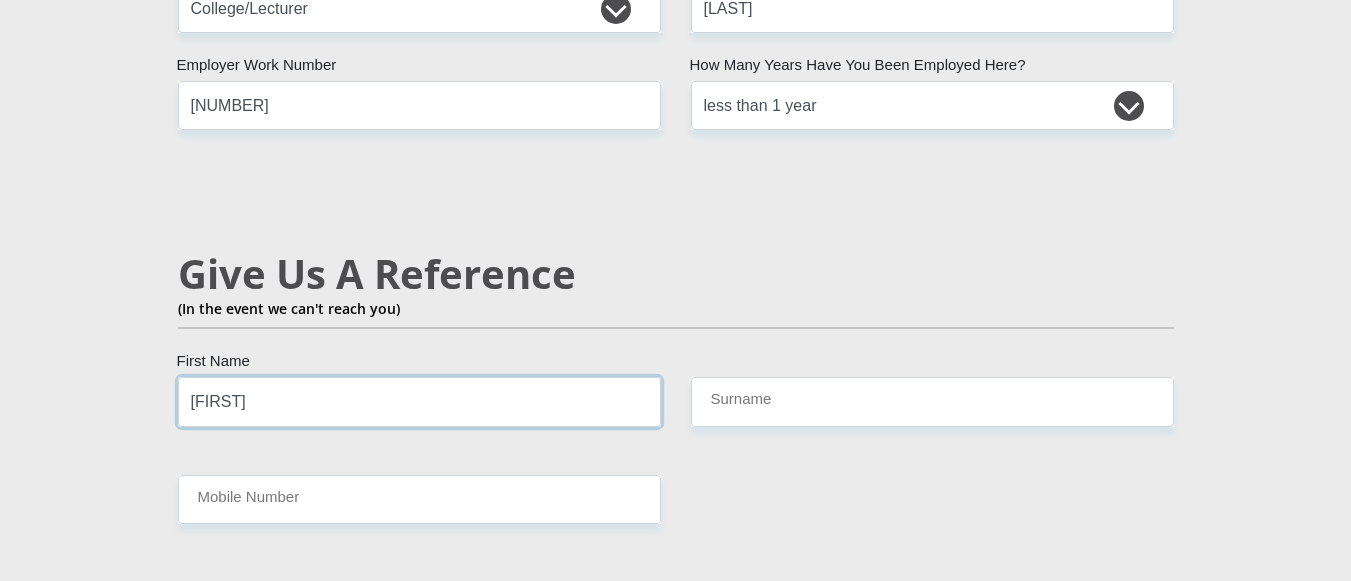 type on "[FIRST]" 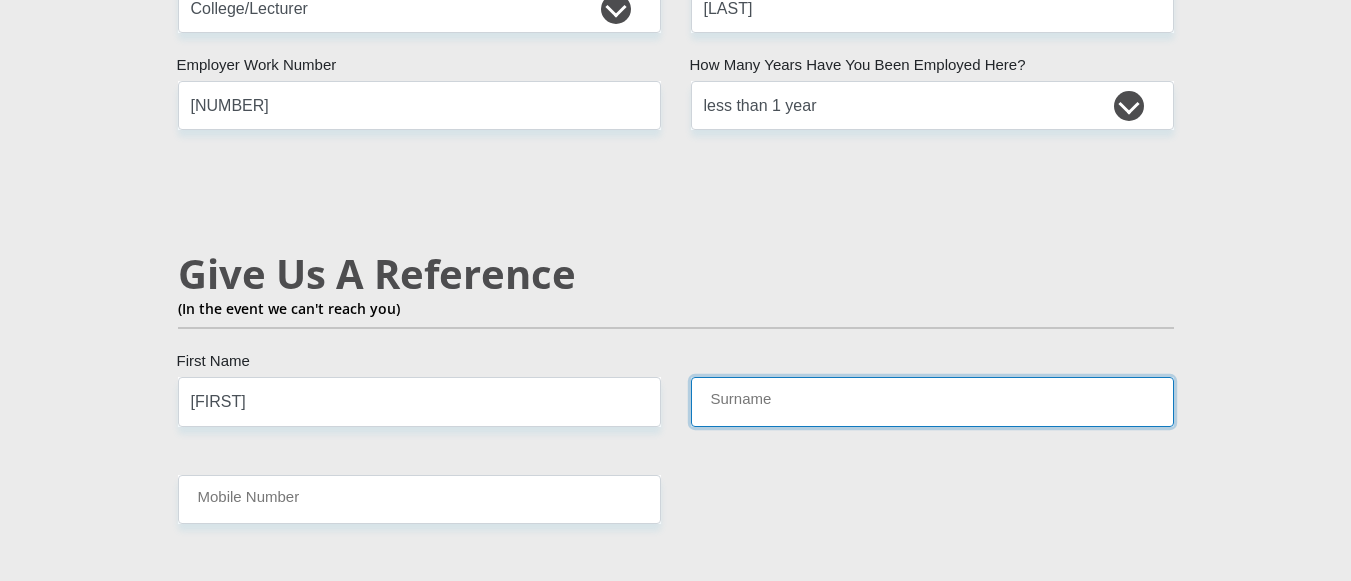 click on "Surname" at bounding box center (932, 401) 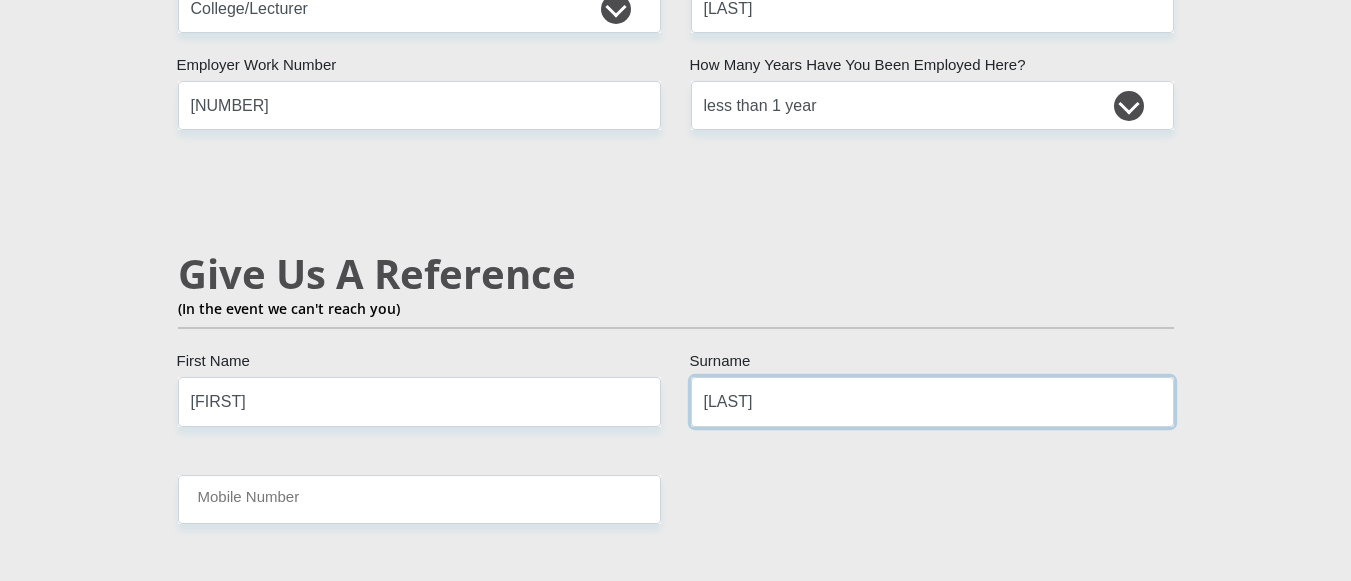 type on "[LAST]" 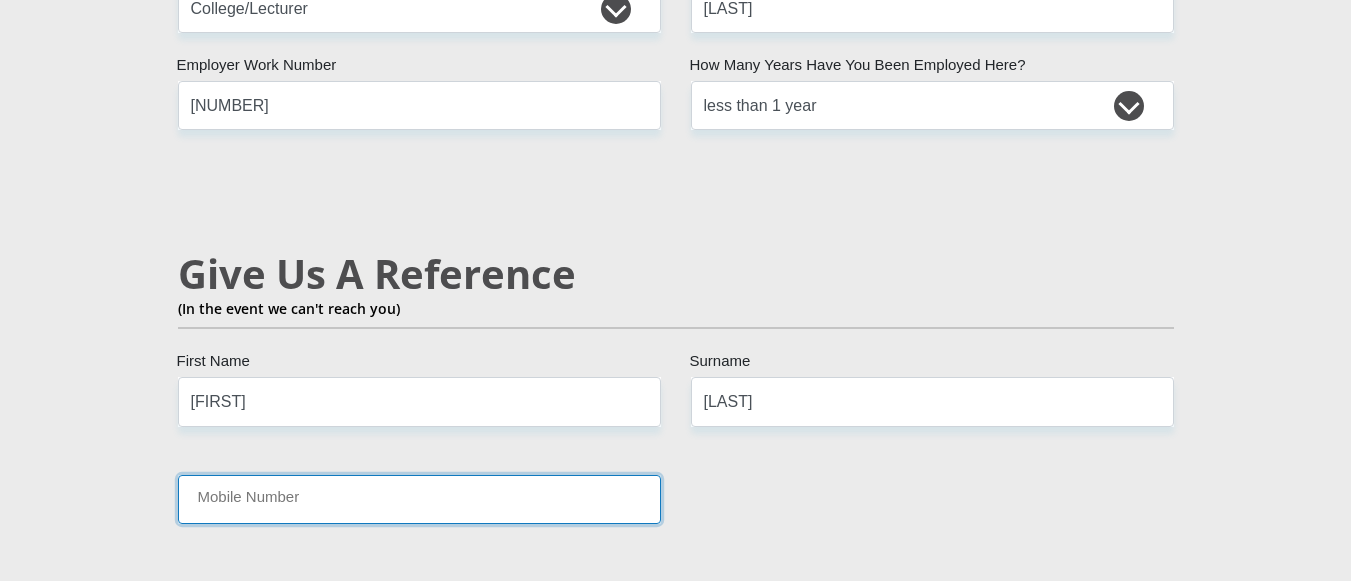 click on "Mobile Number" at bounding box center (419, 499) 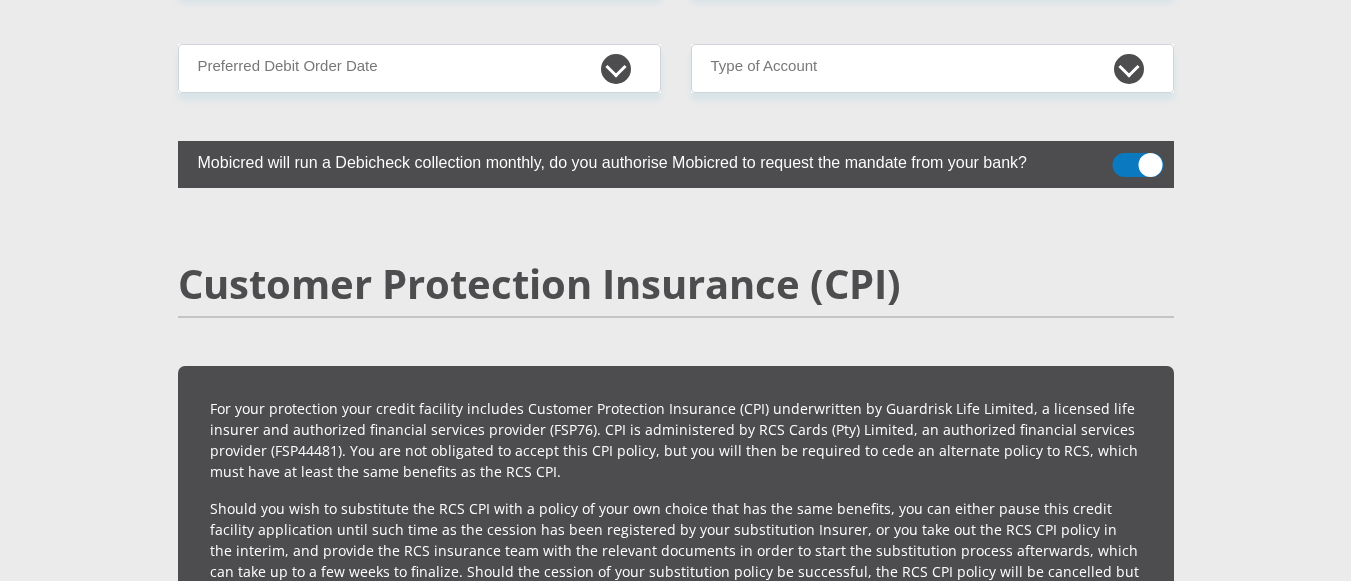 scroll, scrollTop: 3800, scrollLeft: 0, axis: vertical 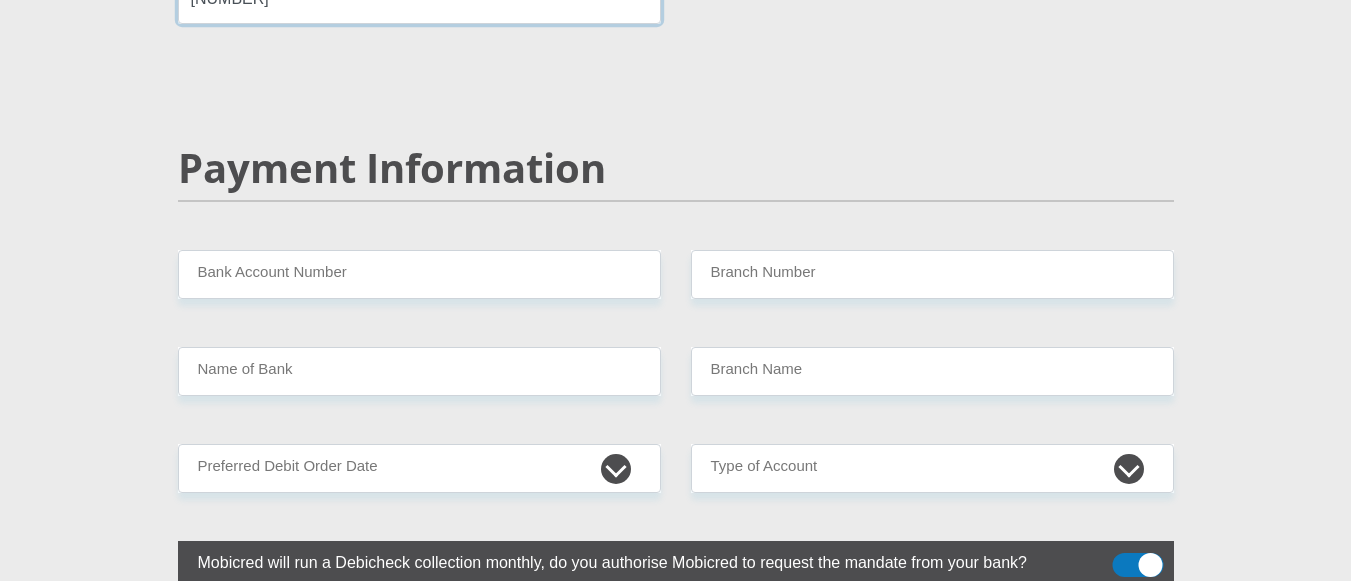type on "[NUMBER]" 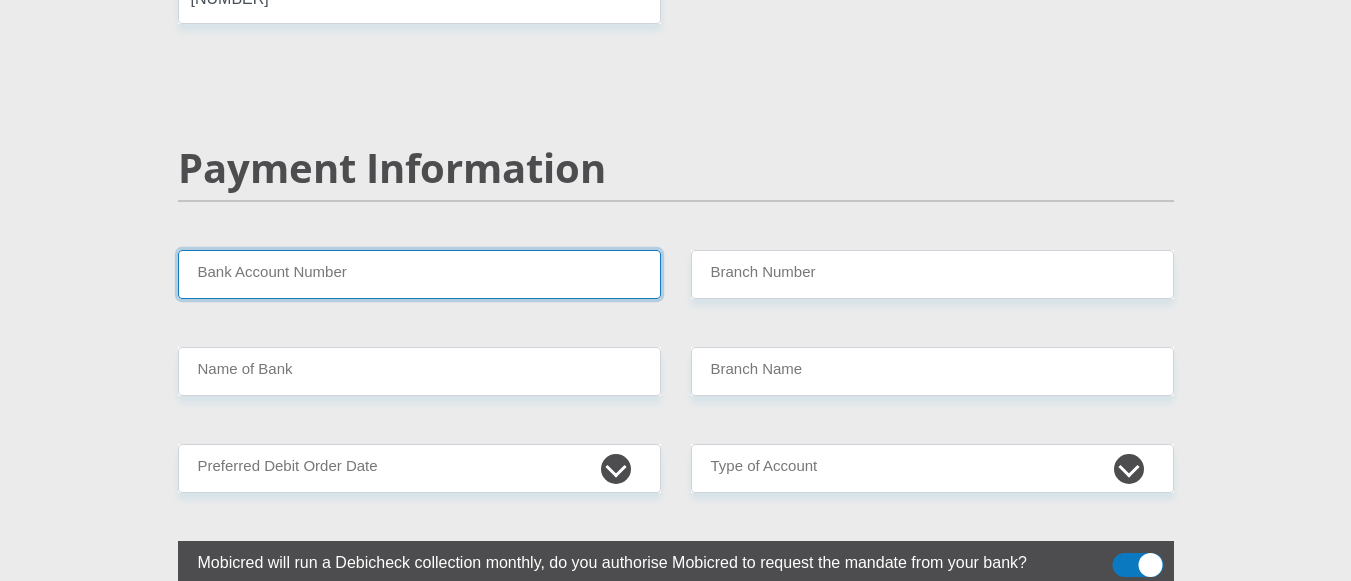 click on "Bank Account Number" at bounding box center (419, 274) 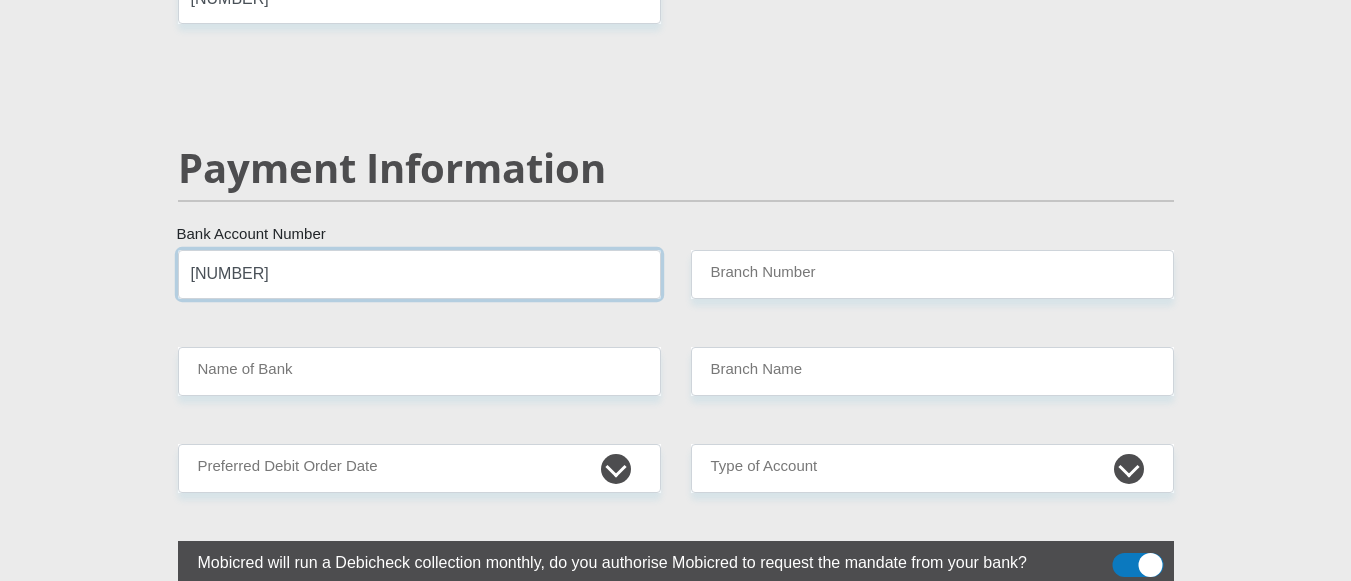 type on "[NUMBER]" 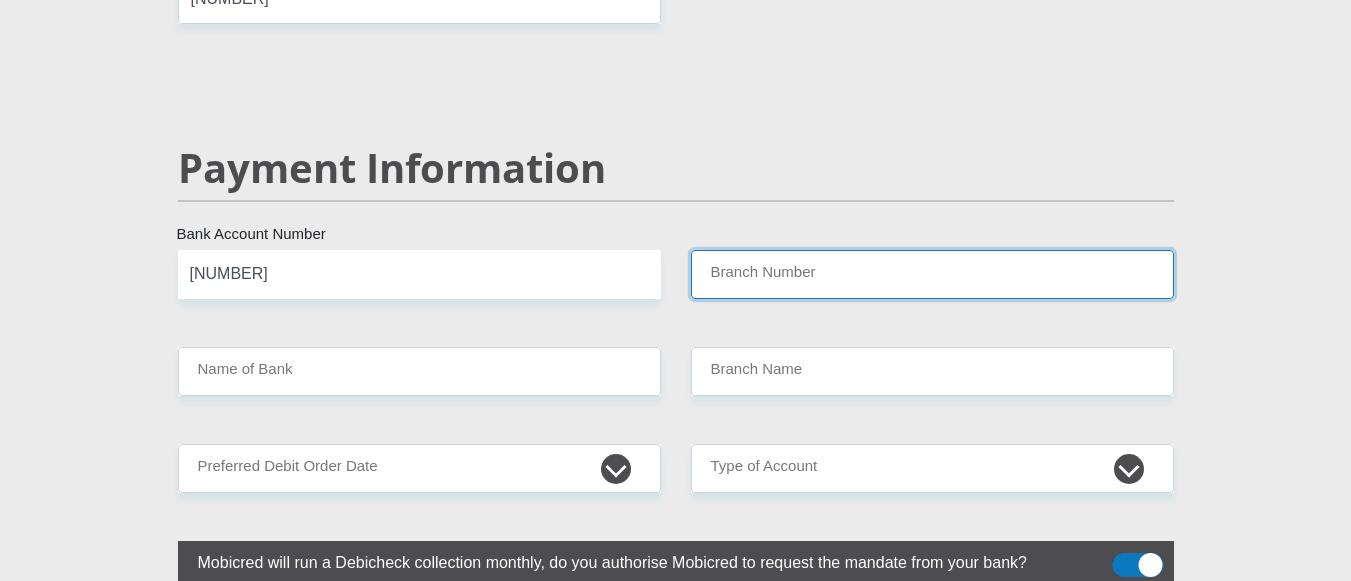 click on "Branch Number" at bounding box center [932, 274] 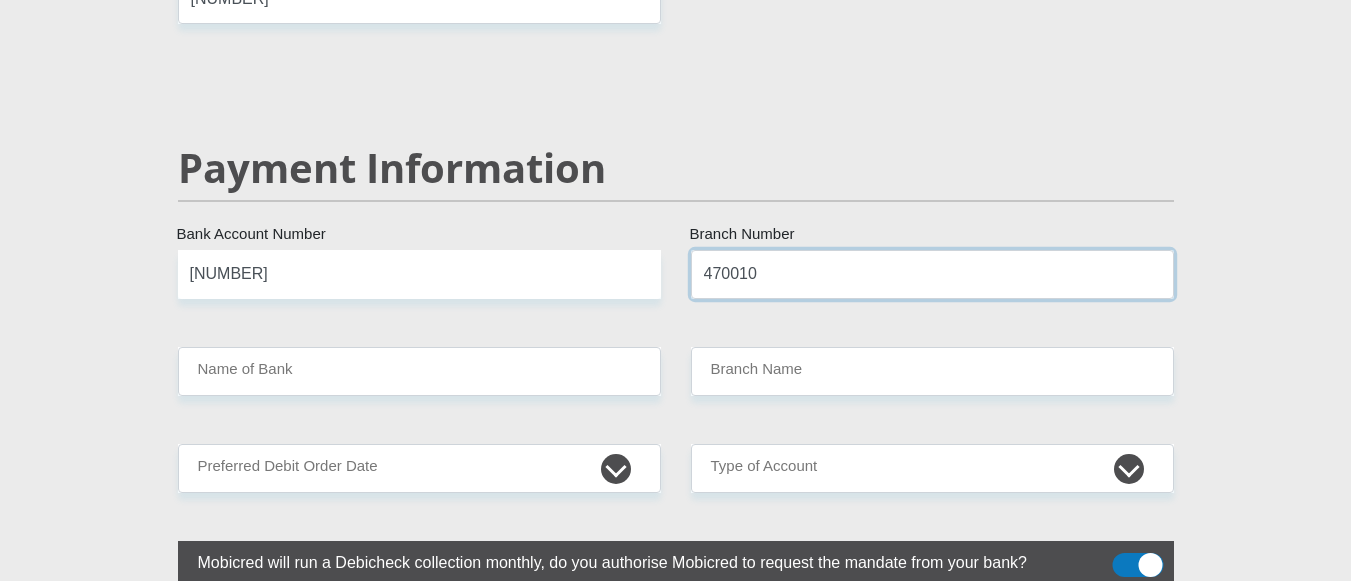 type on "470010" 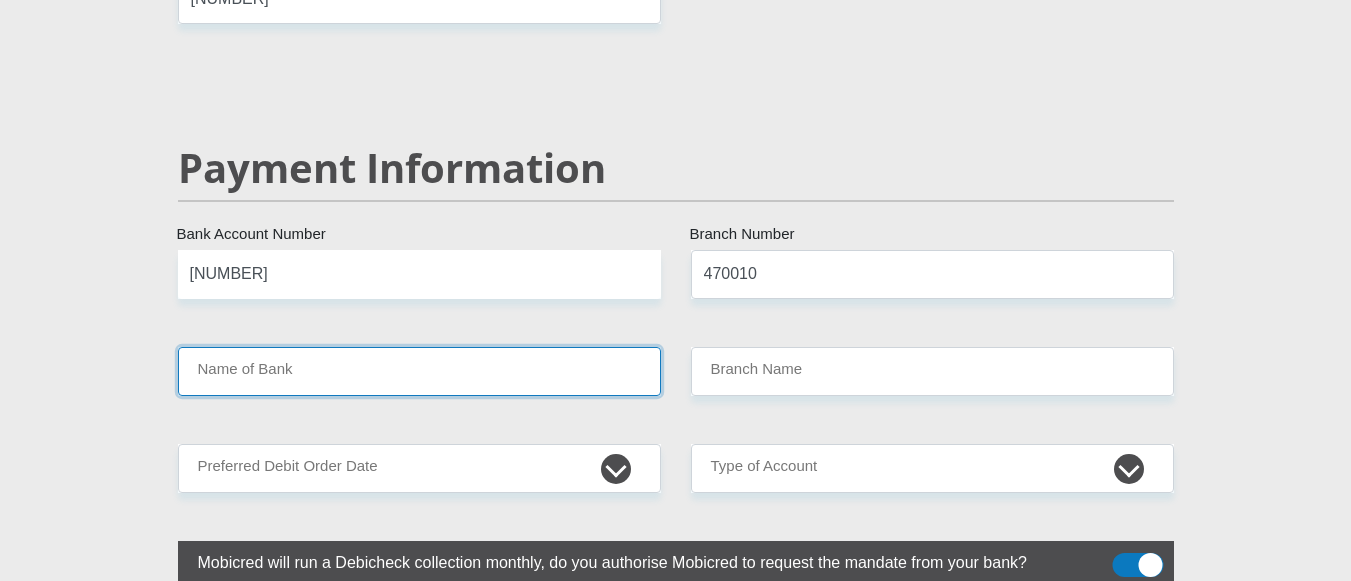 click on "Name of Bank" at bounding box center (419, 371) 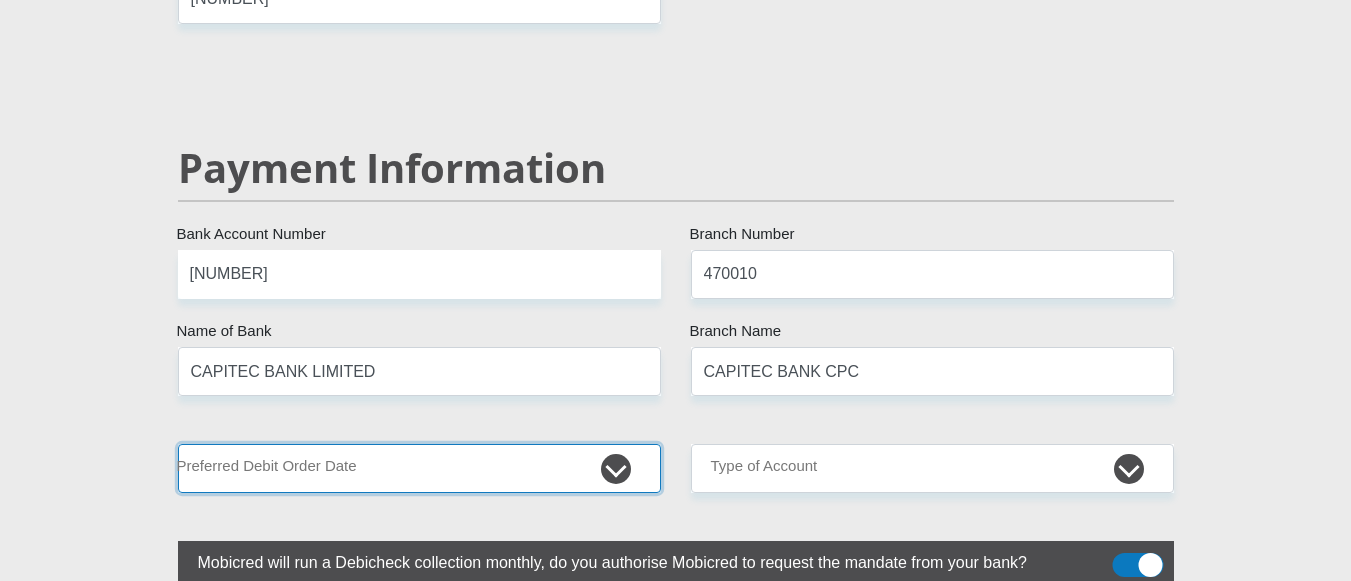 click on "1st
2nd
3rd
4th
5th
7th
18th
19th
20th
21st
22nd
23rd
24th
25th
26th
27th
28th
29th
30th" at bounding box center [419, 468] 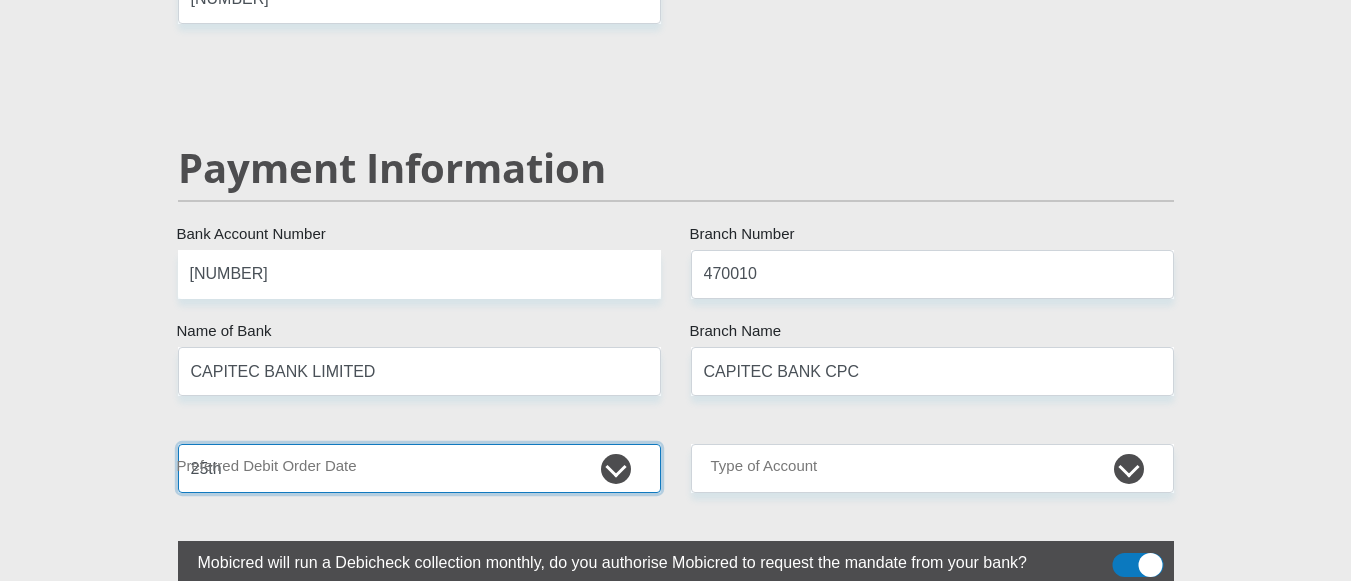 click on "1st
2nd
3rd
4th
5th
7th
18th
19th
20th
21st
22nd
23rd
24th
25th
26th
27th
28th
29th
30th" at bounding box center [419, 468] 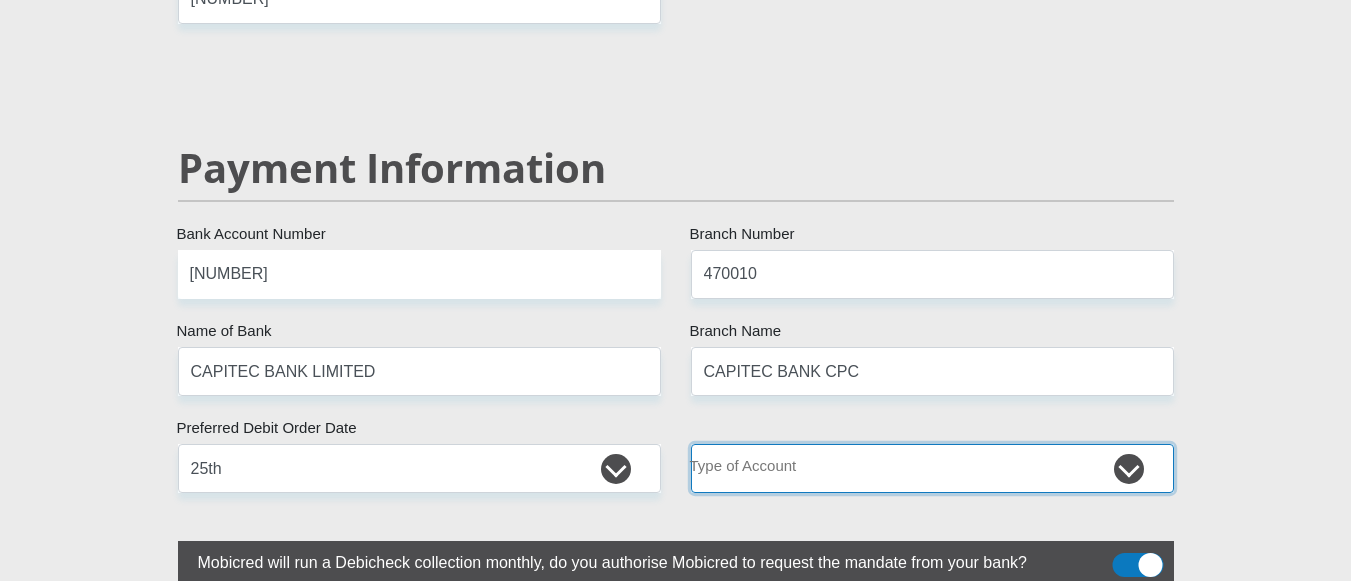 click on "Cheque
Savings" at bounding box center [932, 468] 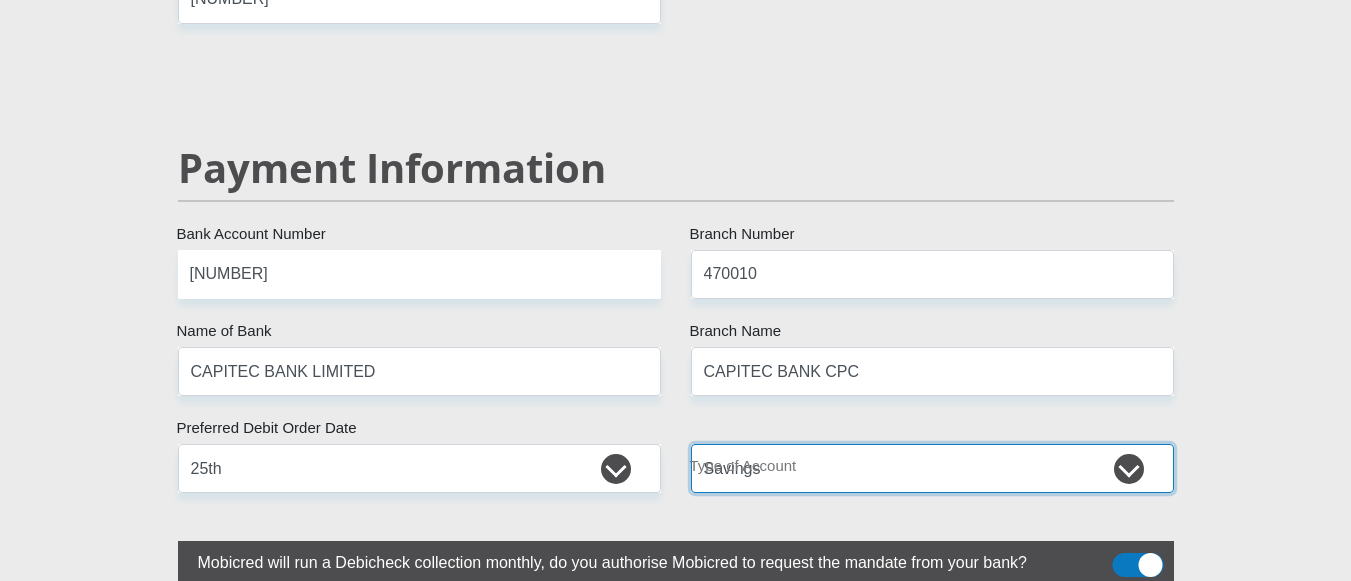 click on "Cheque
Savings" at bounding box center (932, 468) 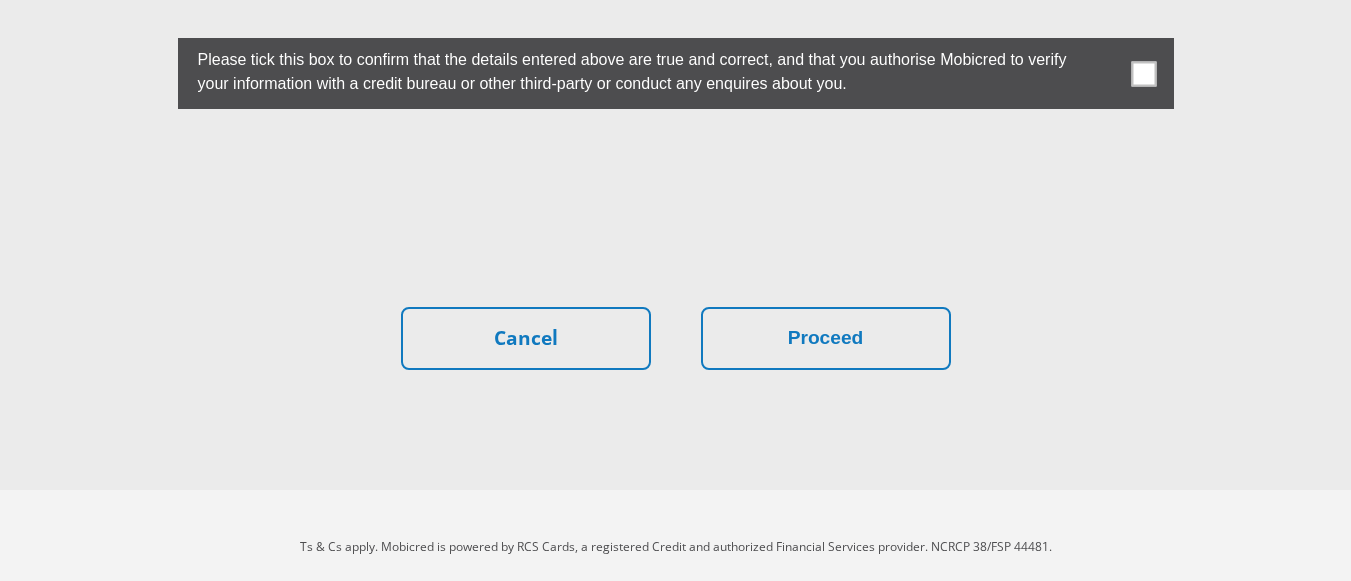 scroll, scrollTop: 5785, scrollLeft: 0, axis: vertical 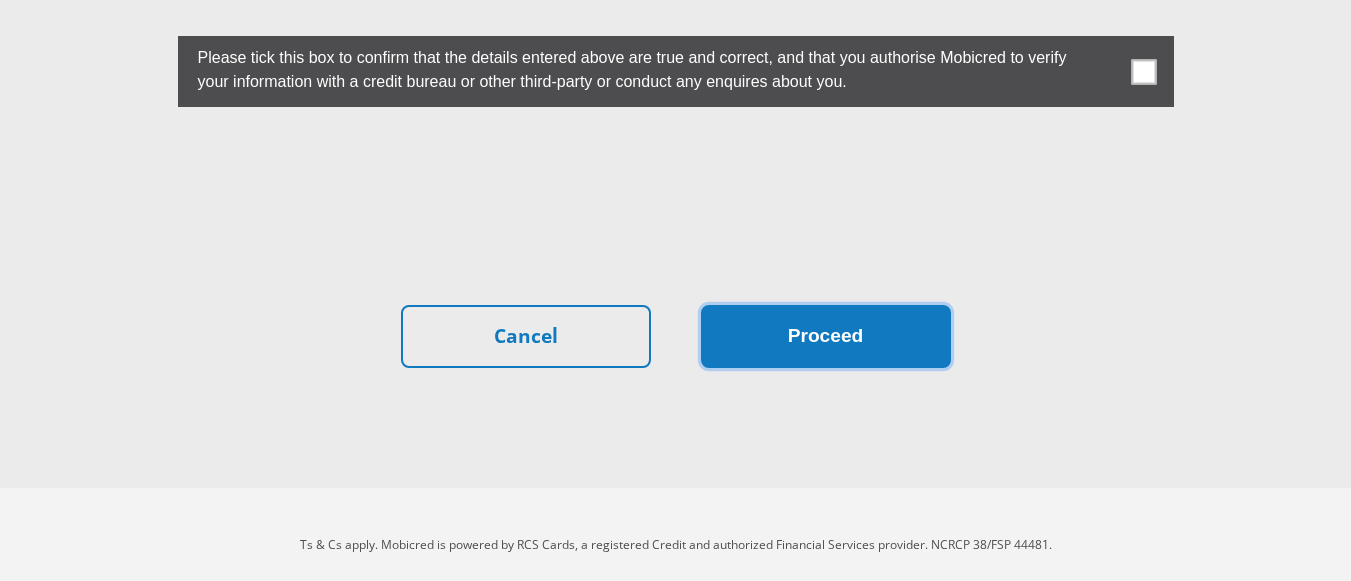 click on "Proceed" at bounding box center [826, 336] 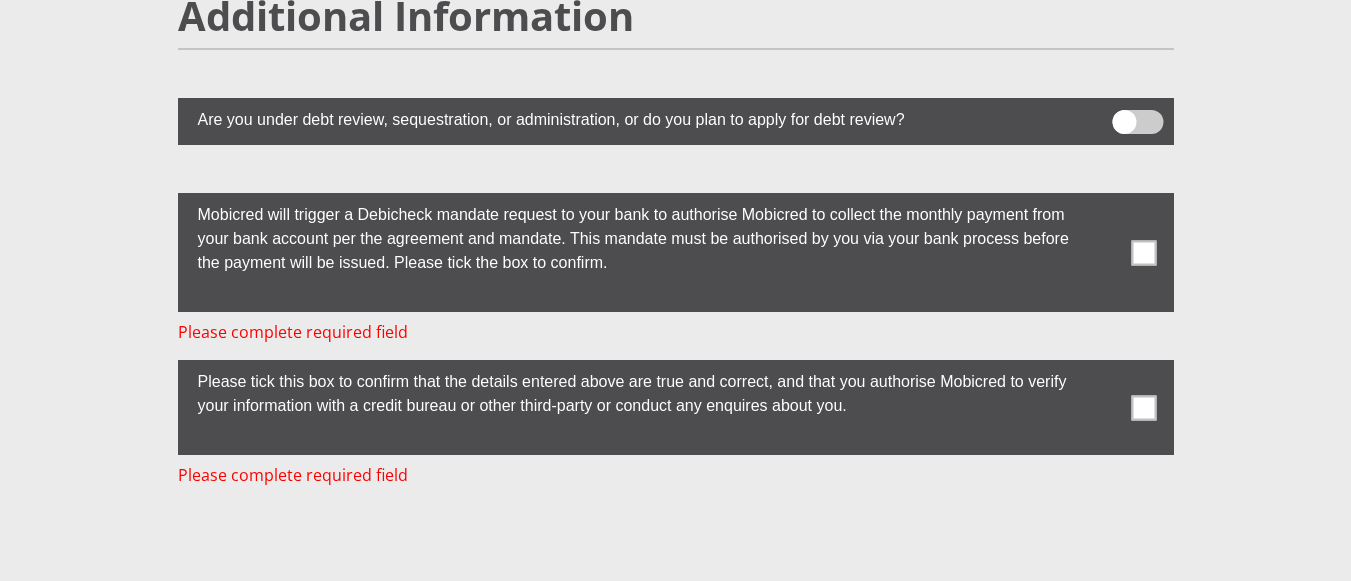 scroll, scrollTop: 5484, scrollLeft: 0, axis: vertical 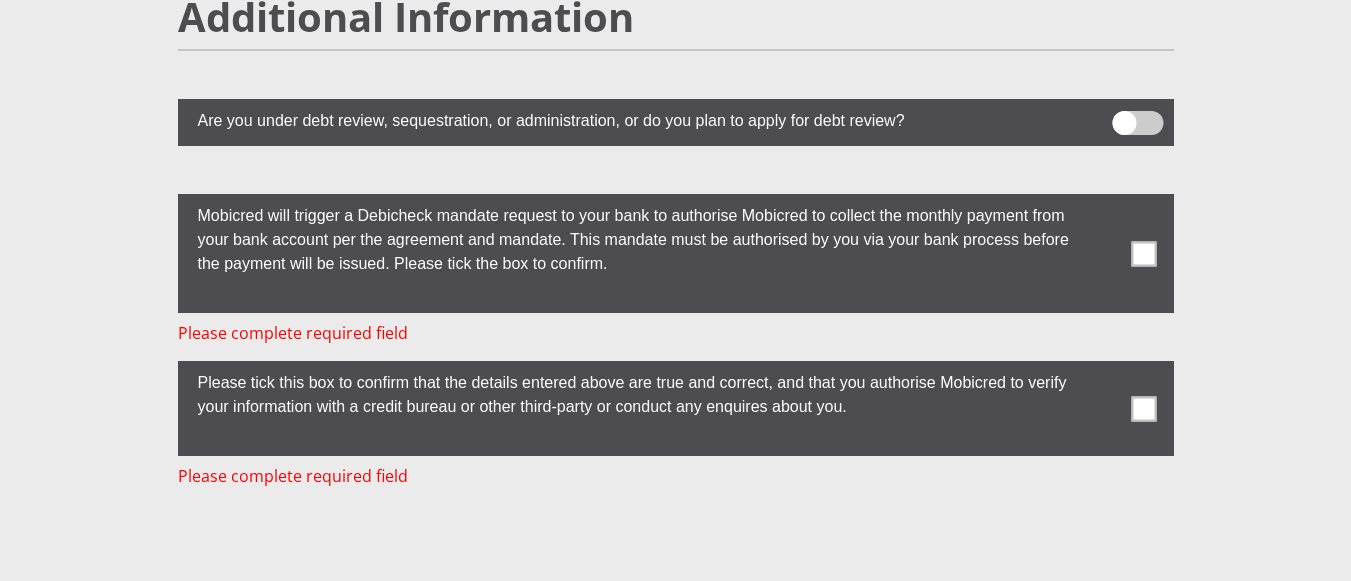 click at bounding box center (1143, 253) 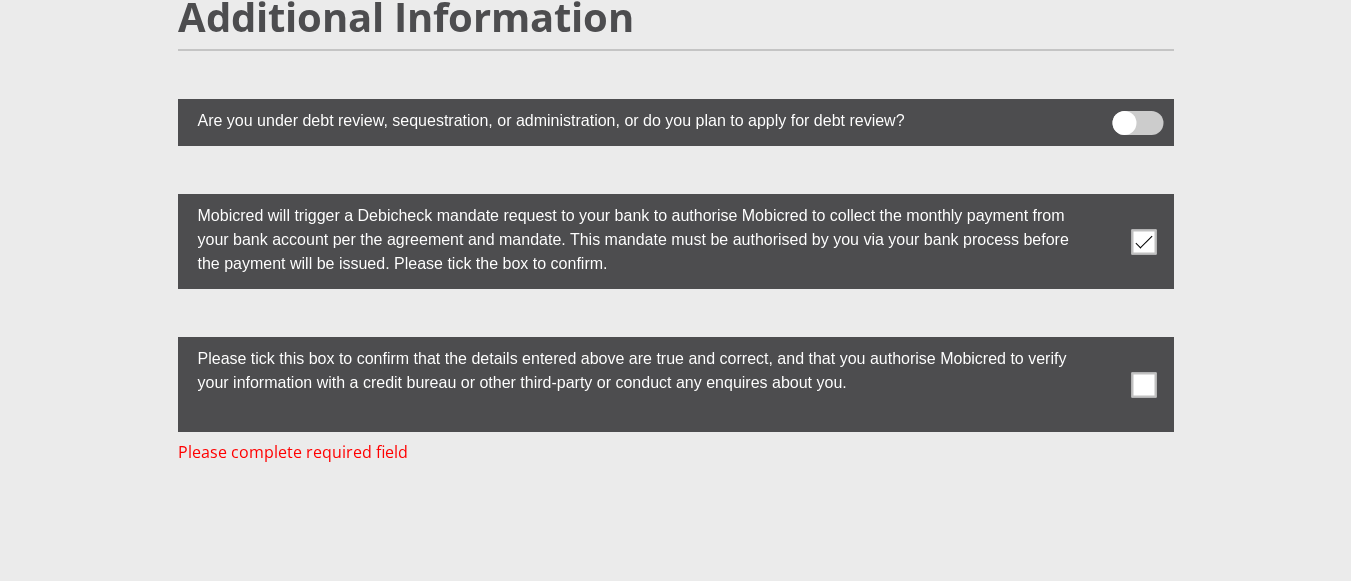 click at bounding box center (1143, 384) 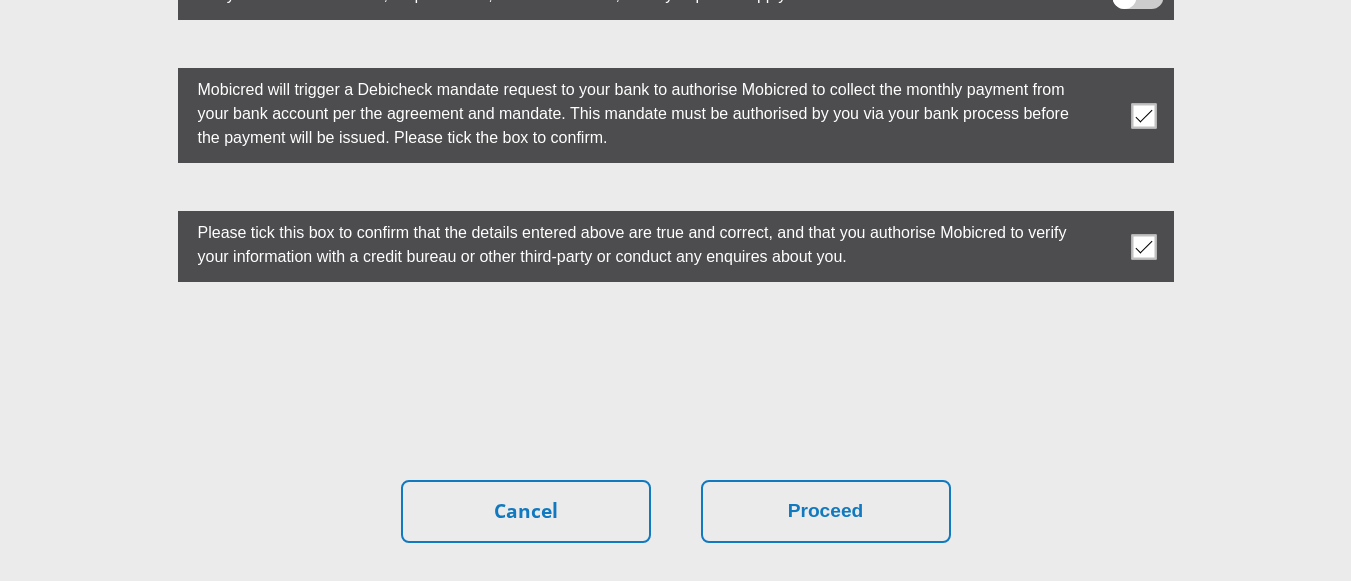 scroll, scrollTop: 5684, scrollLeft: 0, axis: vertical 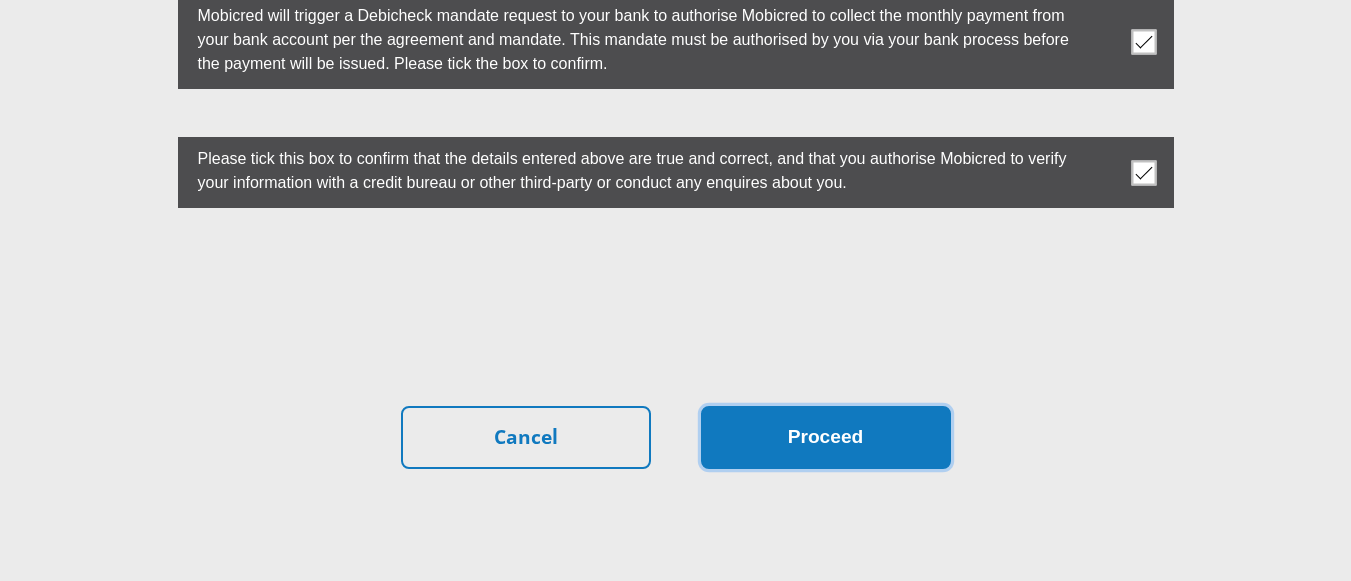 click on "Proceed" at bounding box center (826, 437) 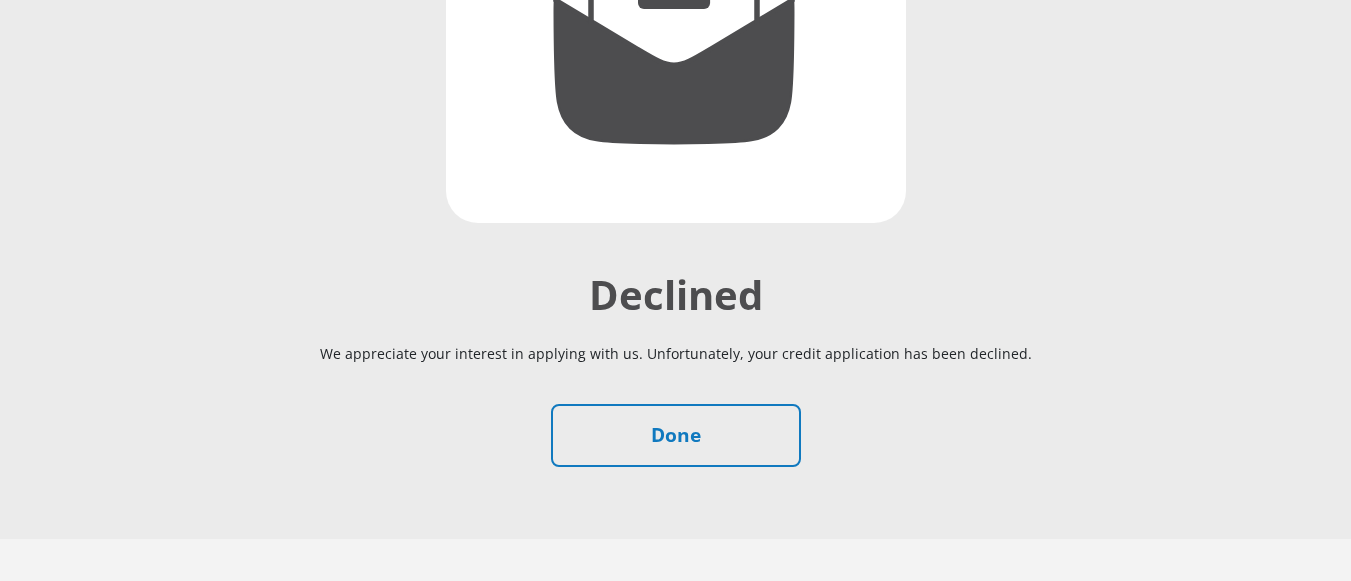 scroll, scrollTop: 492, scrollLeft: 0, axis: vertical 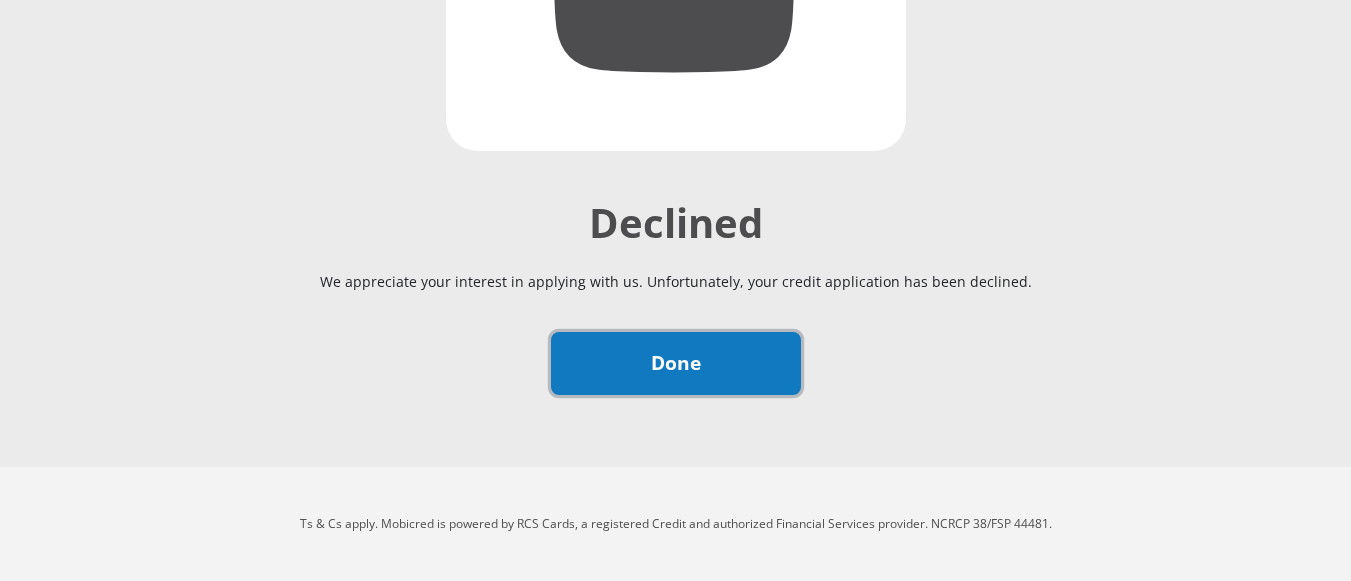 click on "Done" at bounding box center [676, 363] 